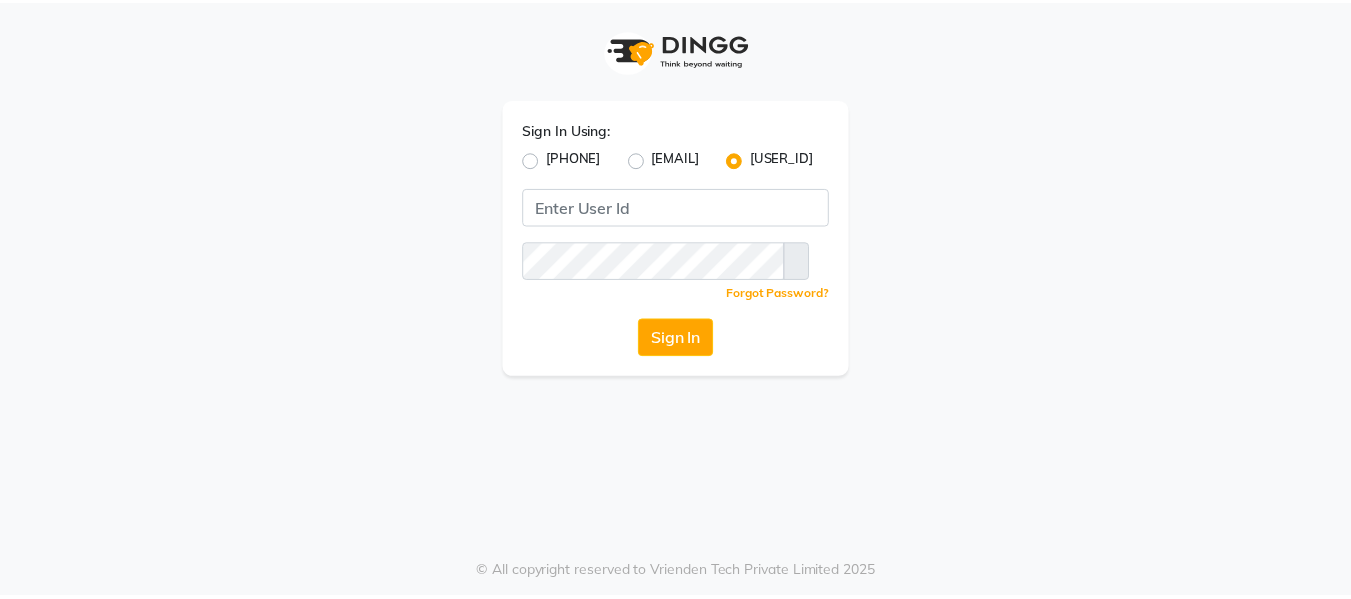 scroll, scrollTop: 0, scrollLeft: 0, axis: both 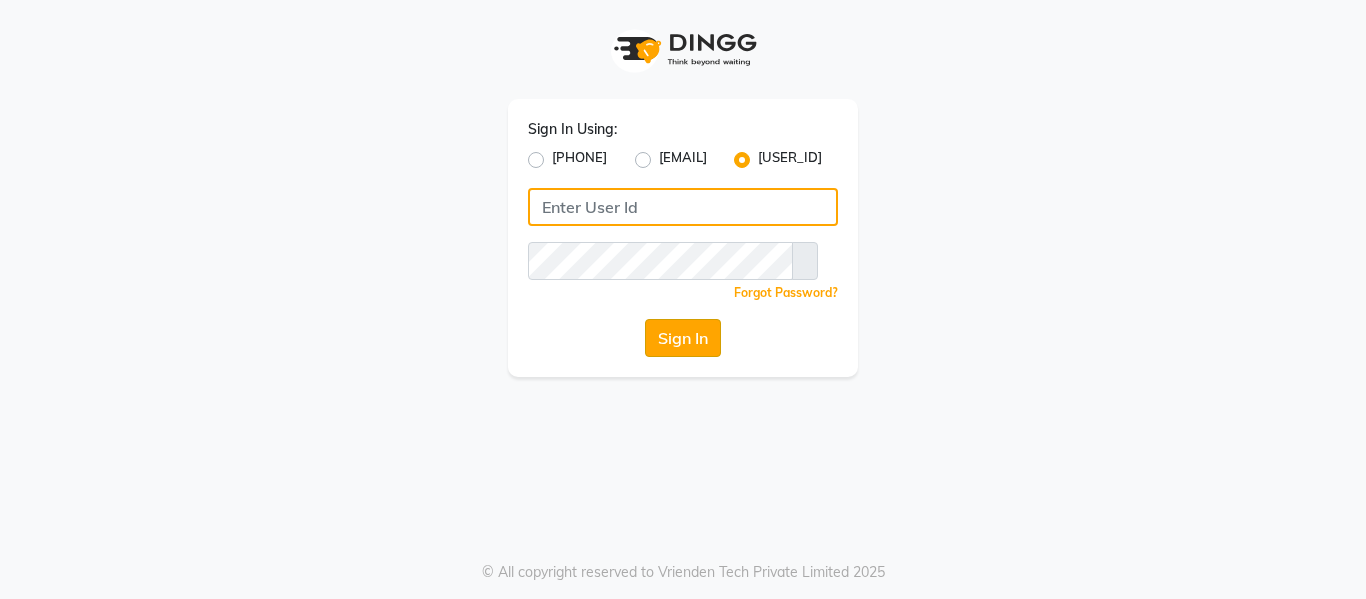 type on "casabarbato" 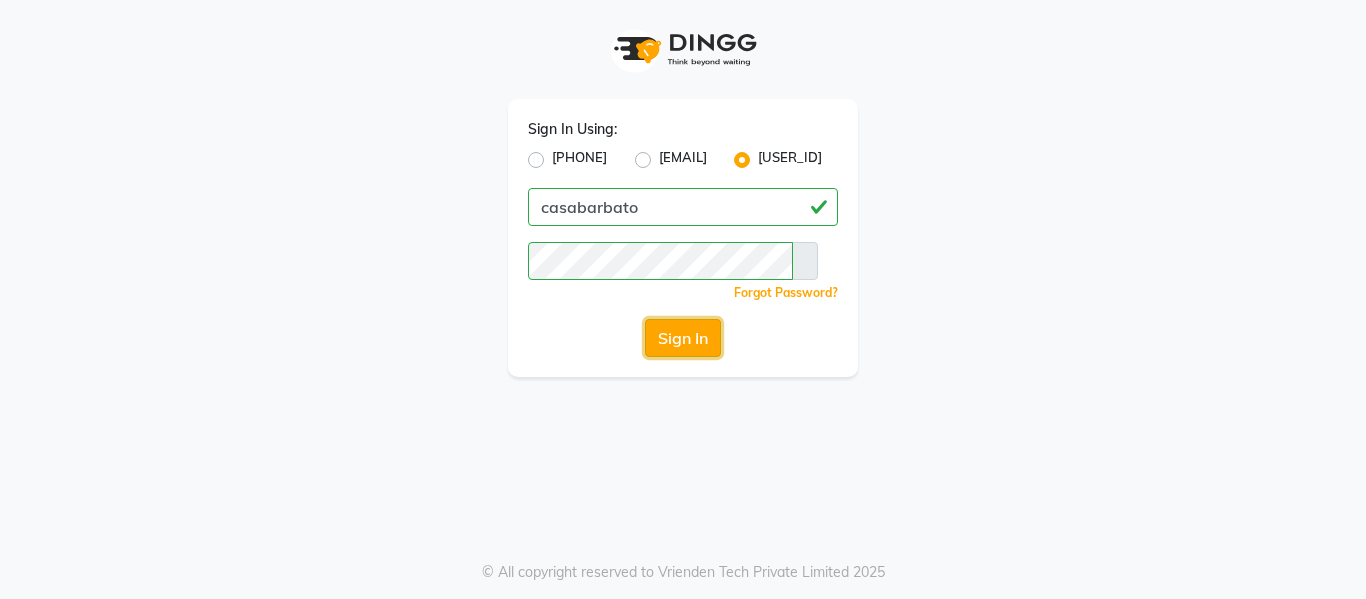 click on "Sign In" at bounding box center (683, 338) 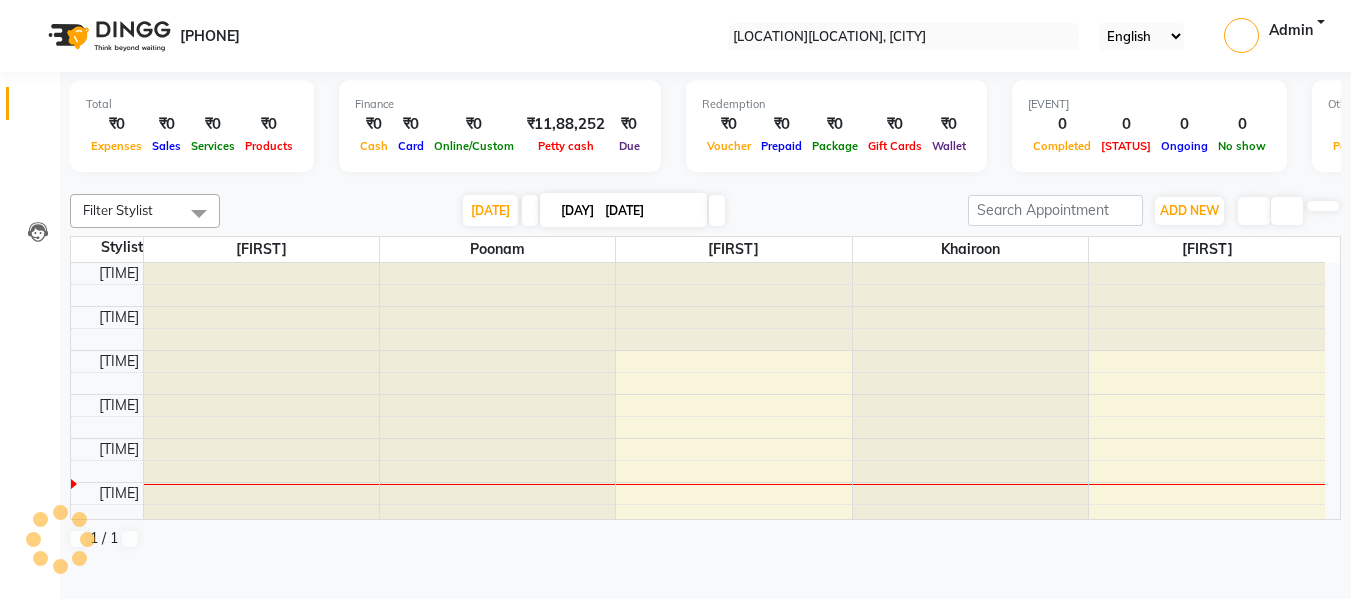scroll, scrollTop: 0, scrollLeft: 0, axis: both 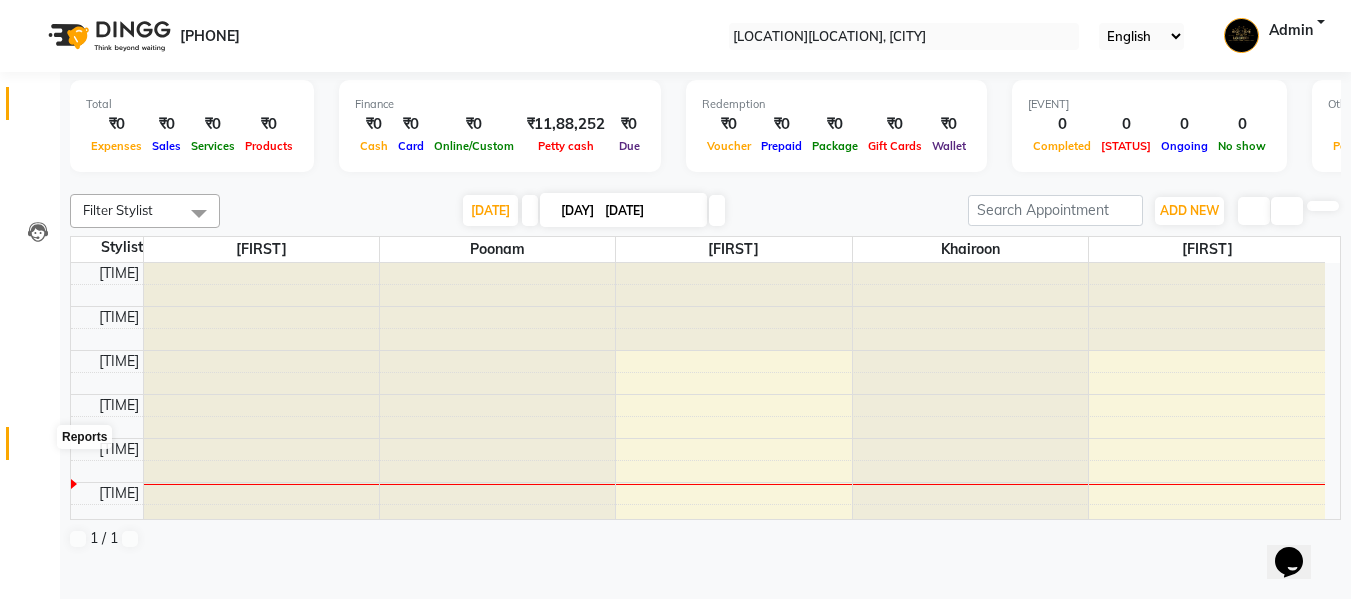 click at bounding box center [37, 448] 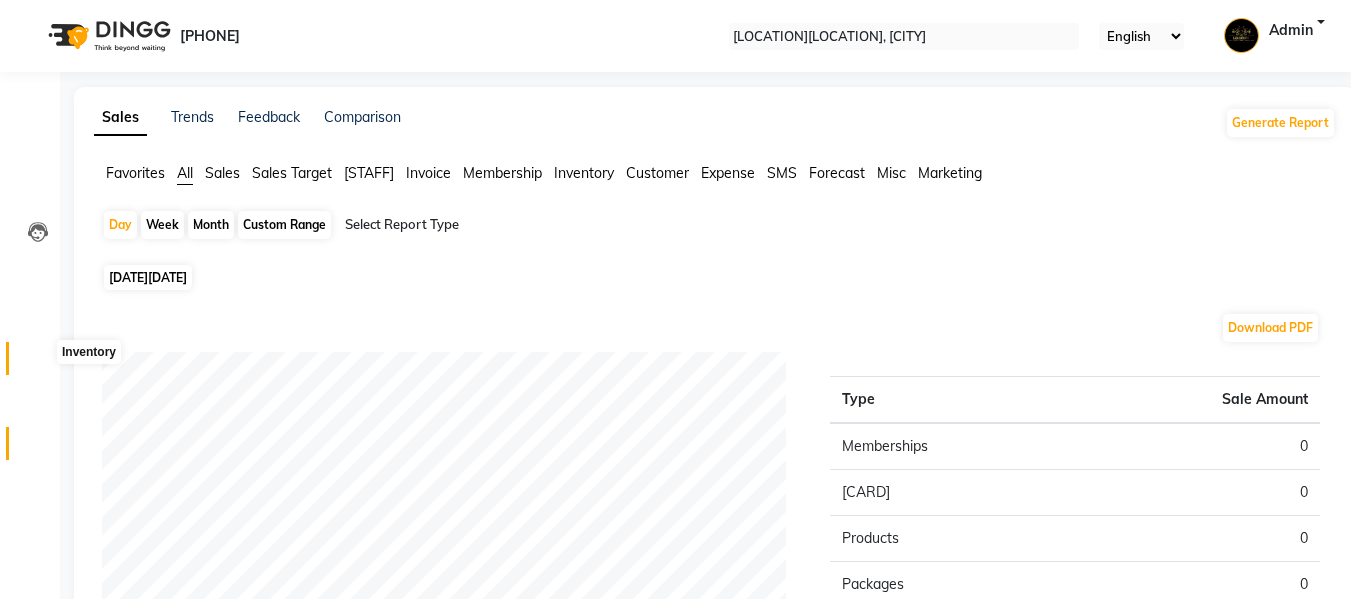 click at bounding box center (38, 363) 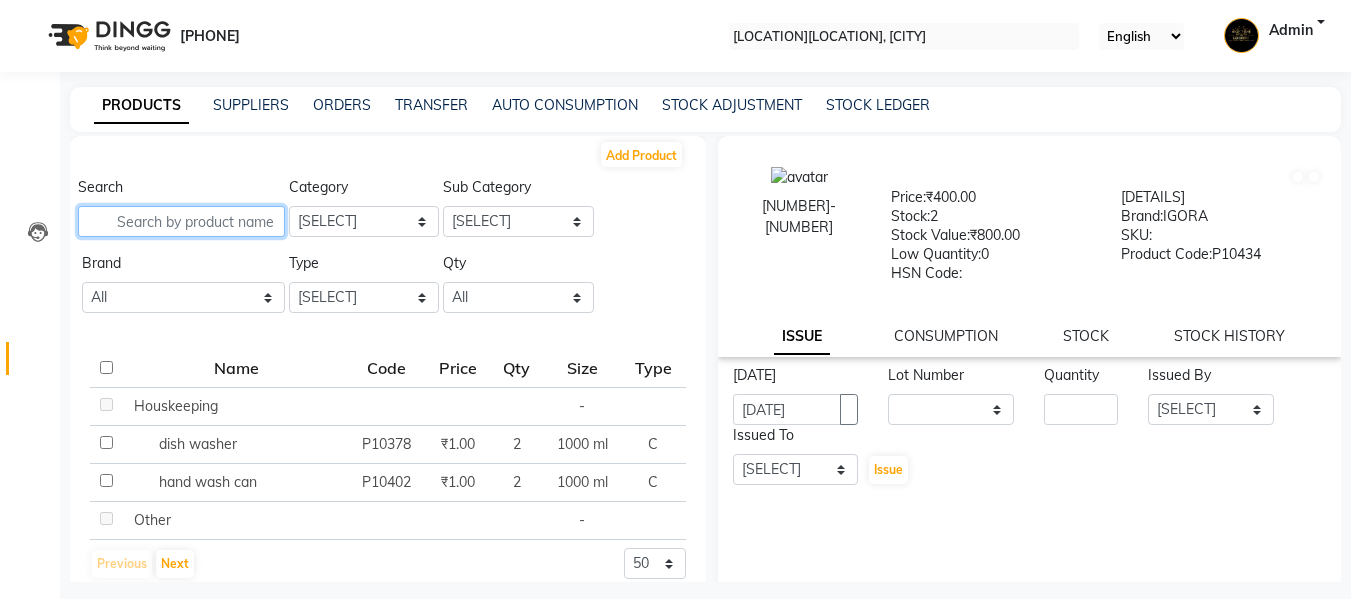 click at bounding box center (181, 221) 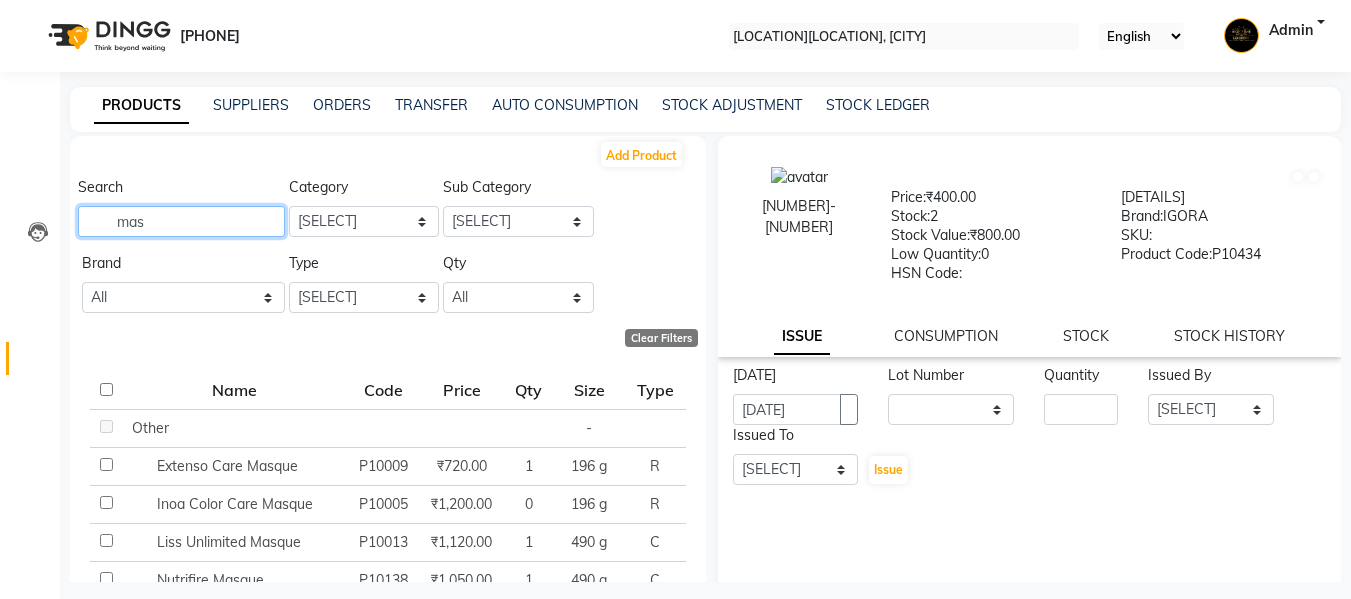 scroll, scrollTop: 390, scrollLeft: 0, axis: vertical 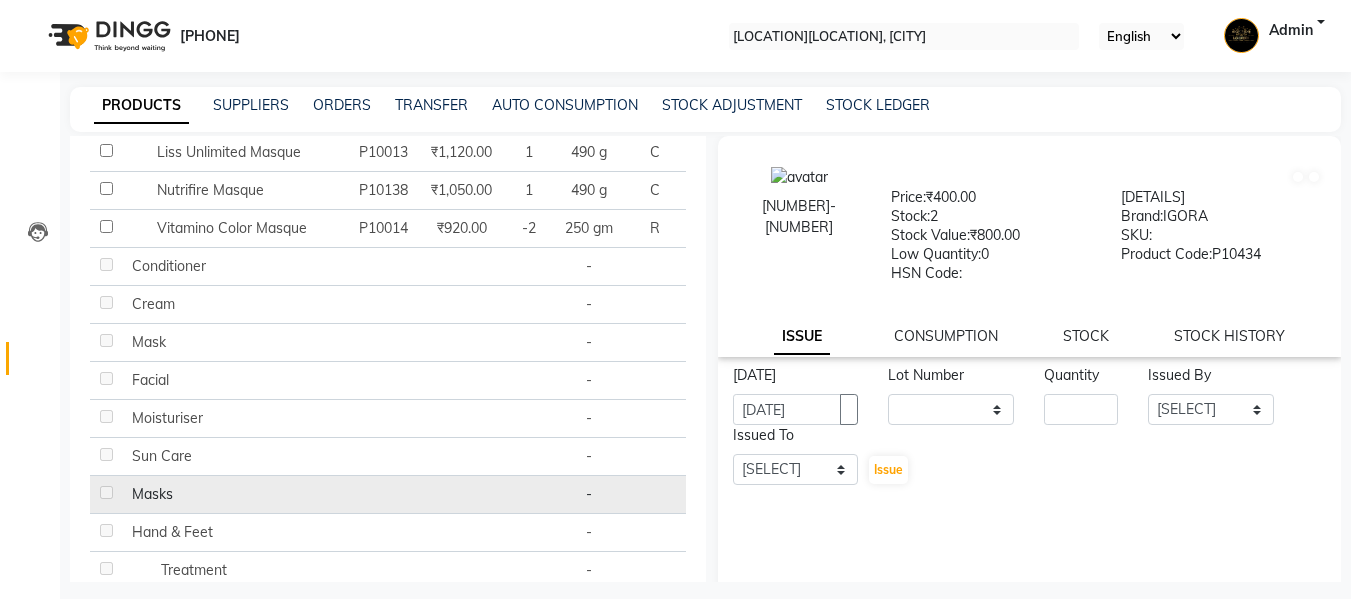 type on "mas" 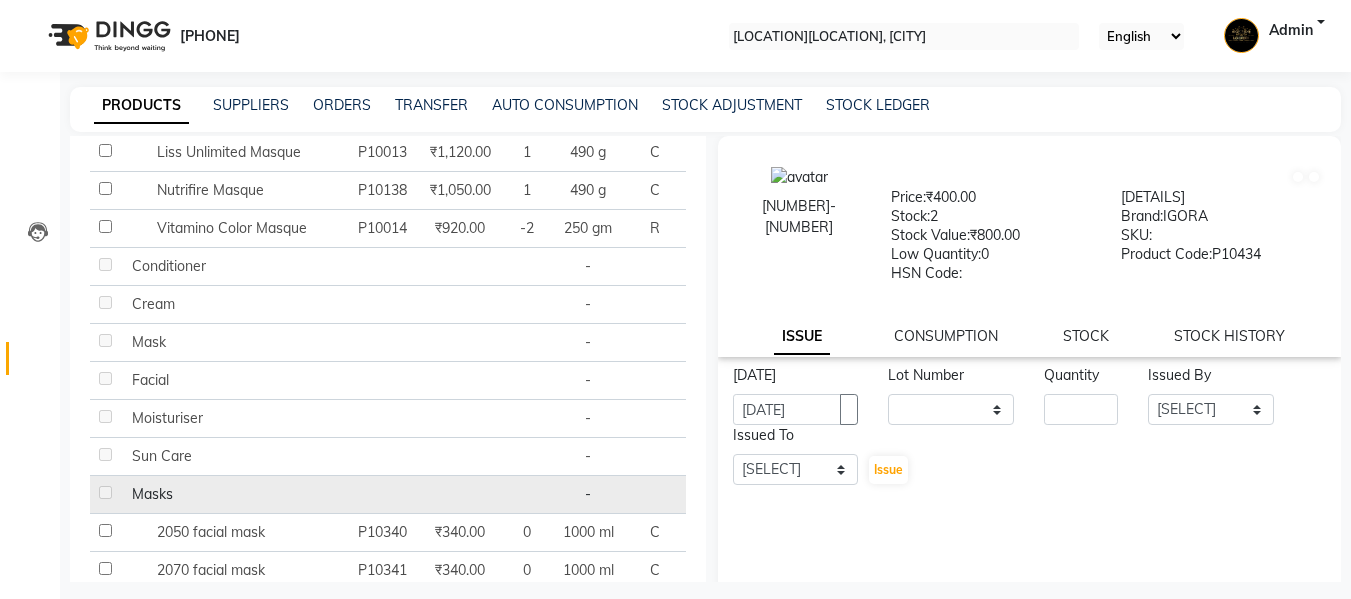 scroll, scrollTop: 647, scrollLeft: 0, axis: vertical 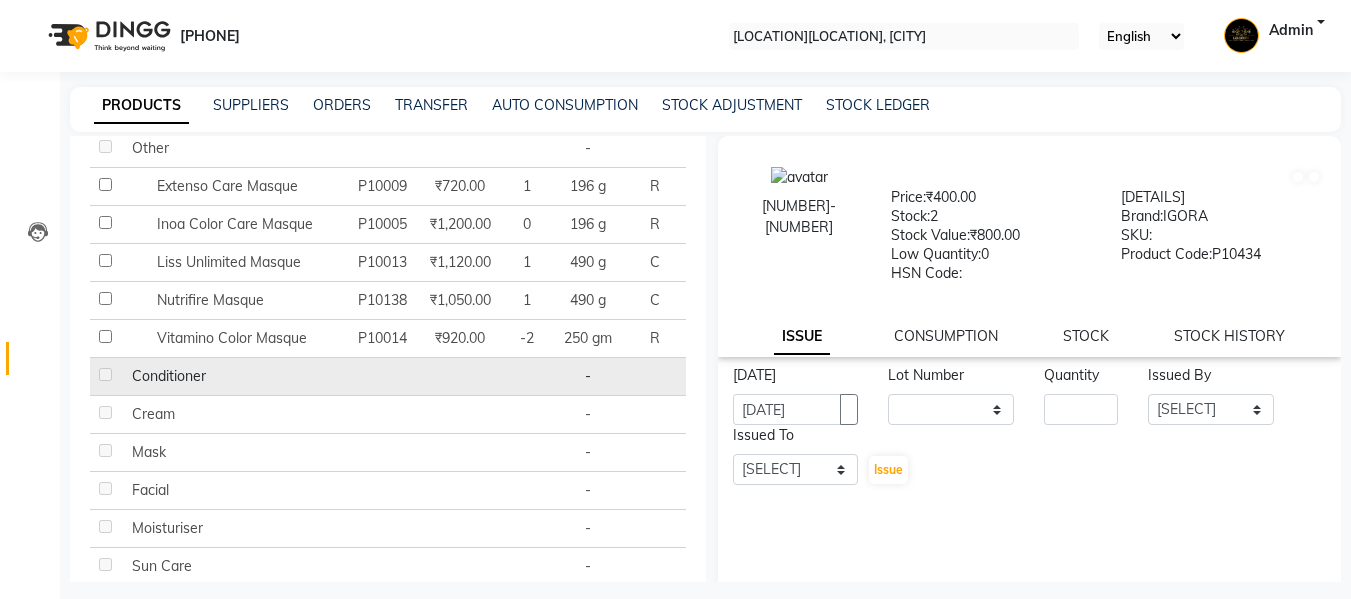 click at bounding box center (127, 376) 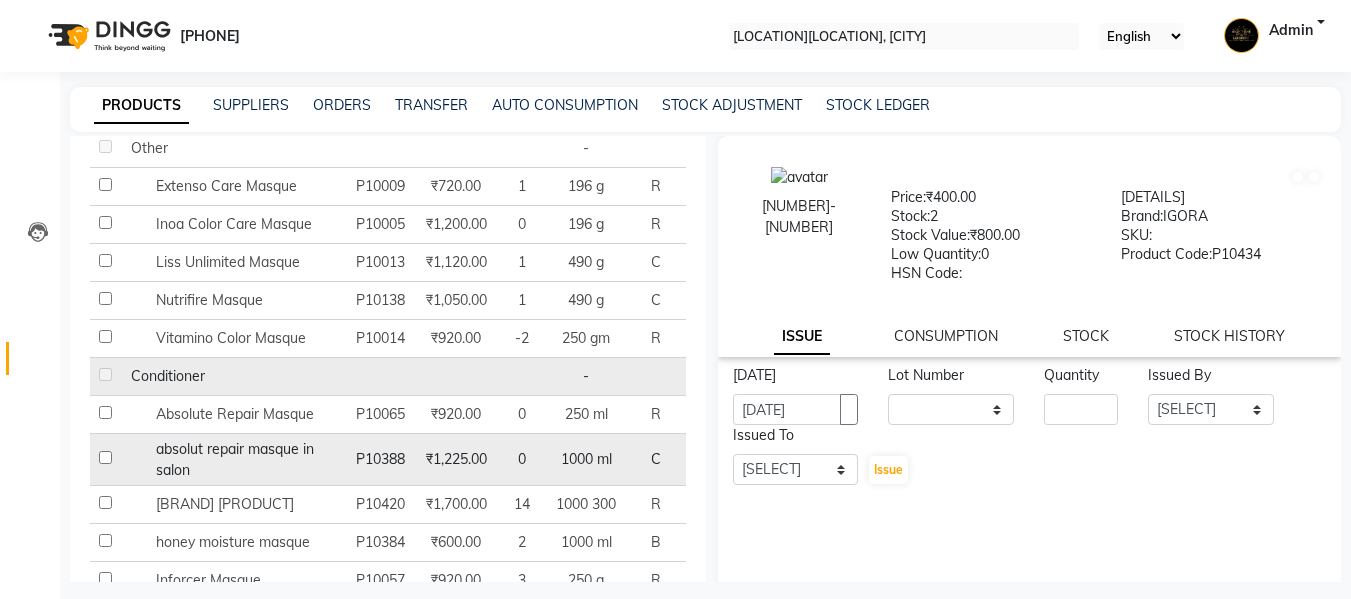 click at bounding box center [105, 146] 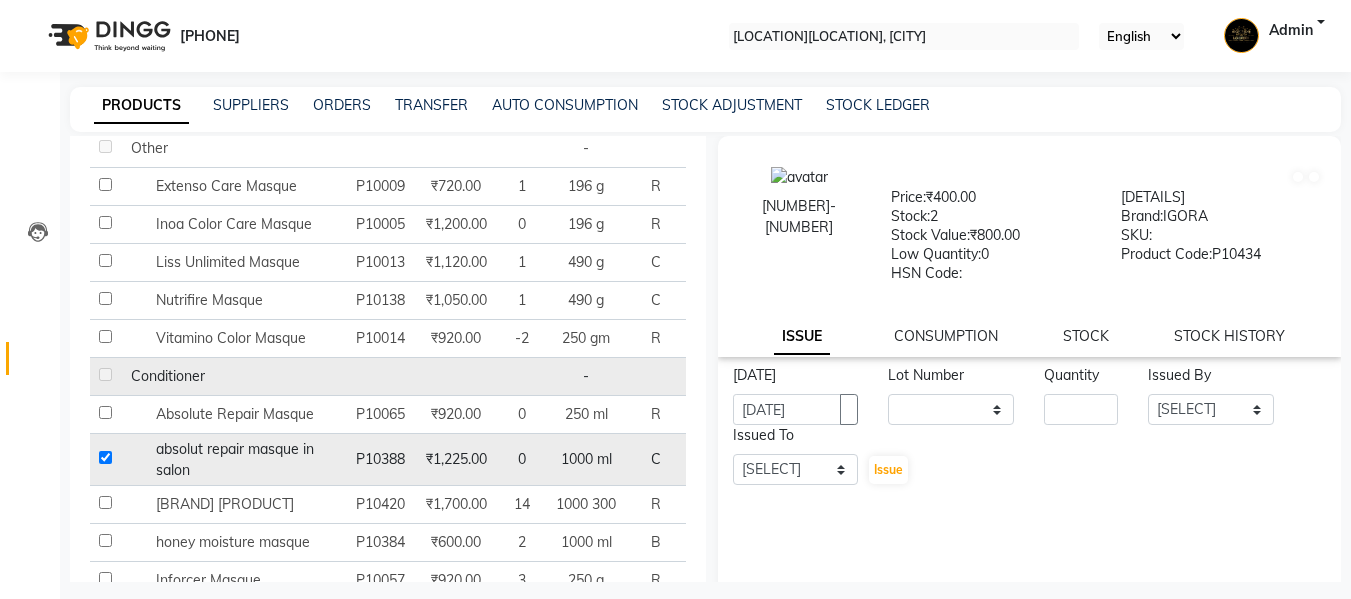 checkbox on "true" 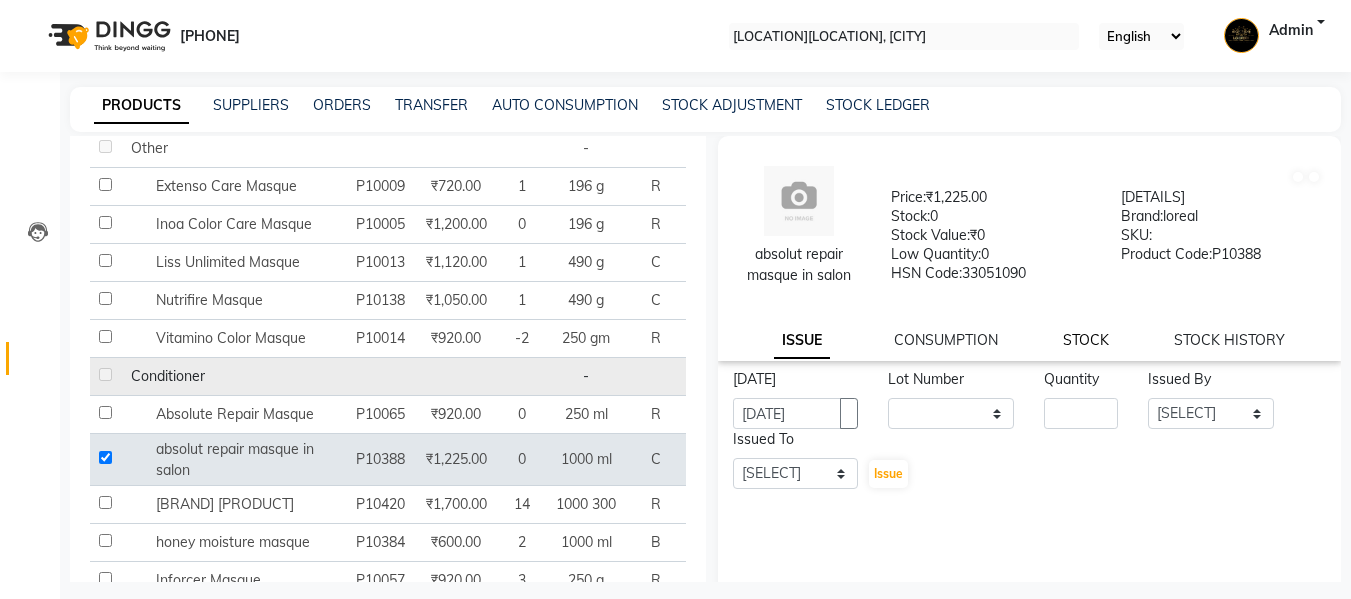 click on "STOCK" at bounding box center [802, 341] 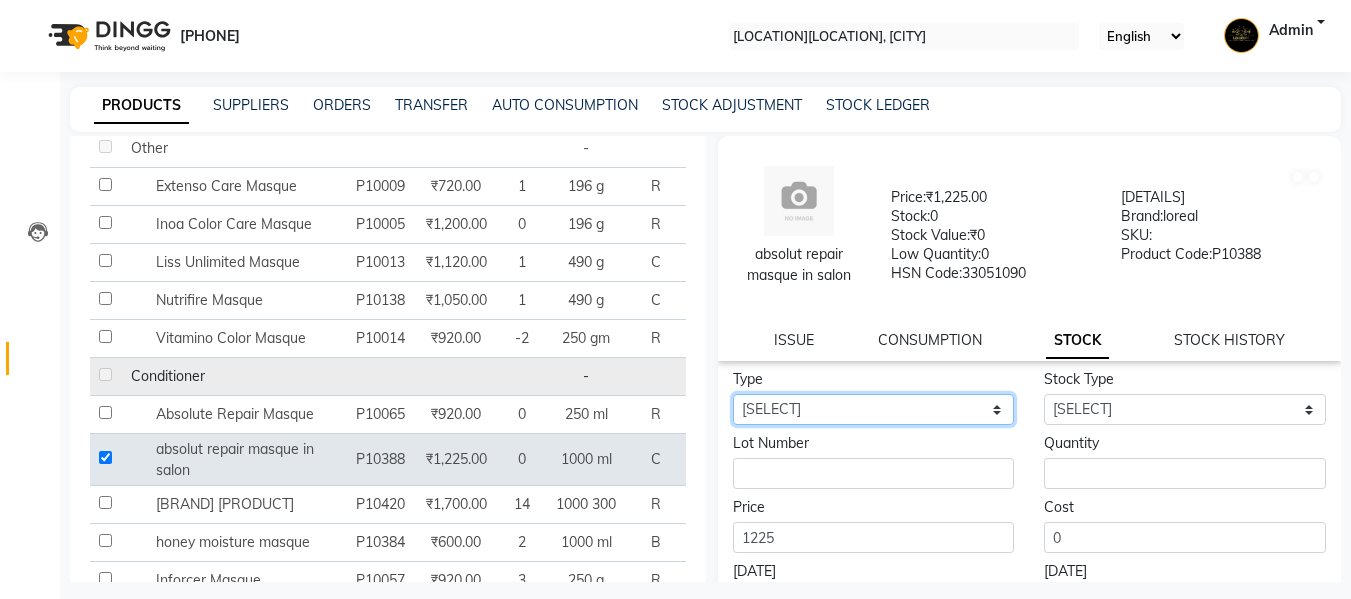 click on "[SELECT] [IN_OUT]" at bounding box center (874, 409) 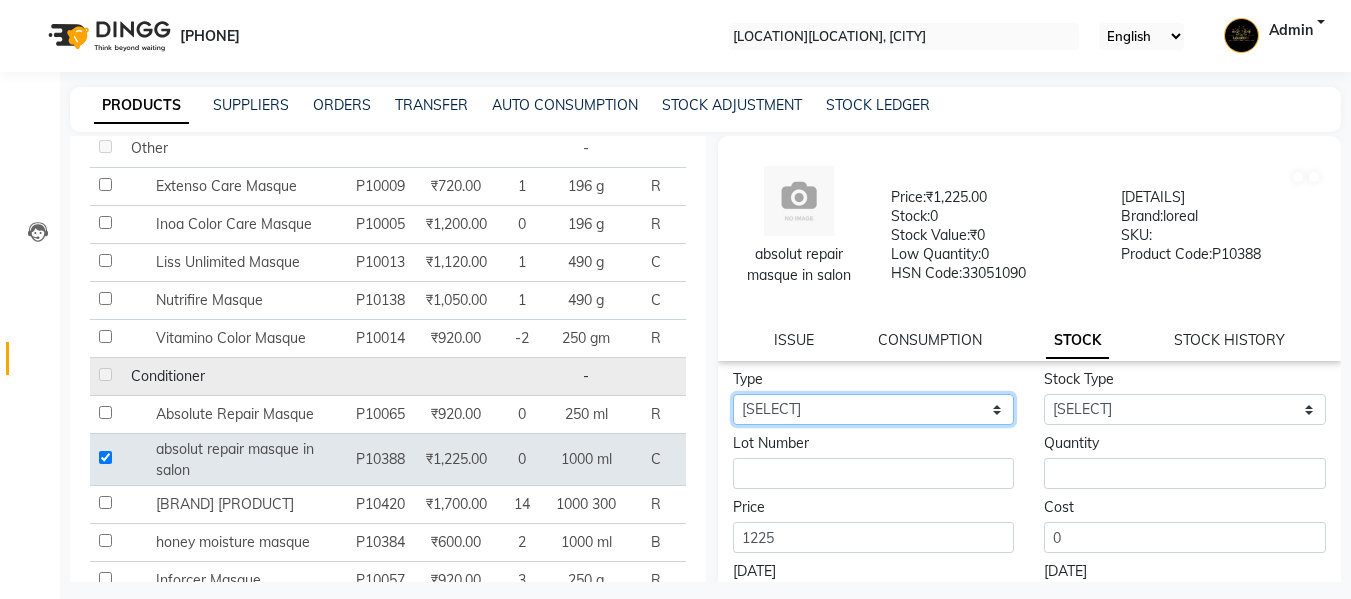 select on "in" 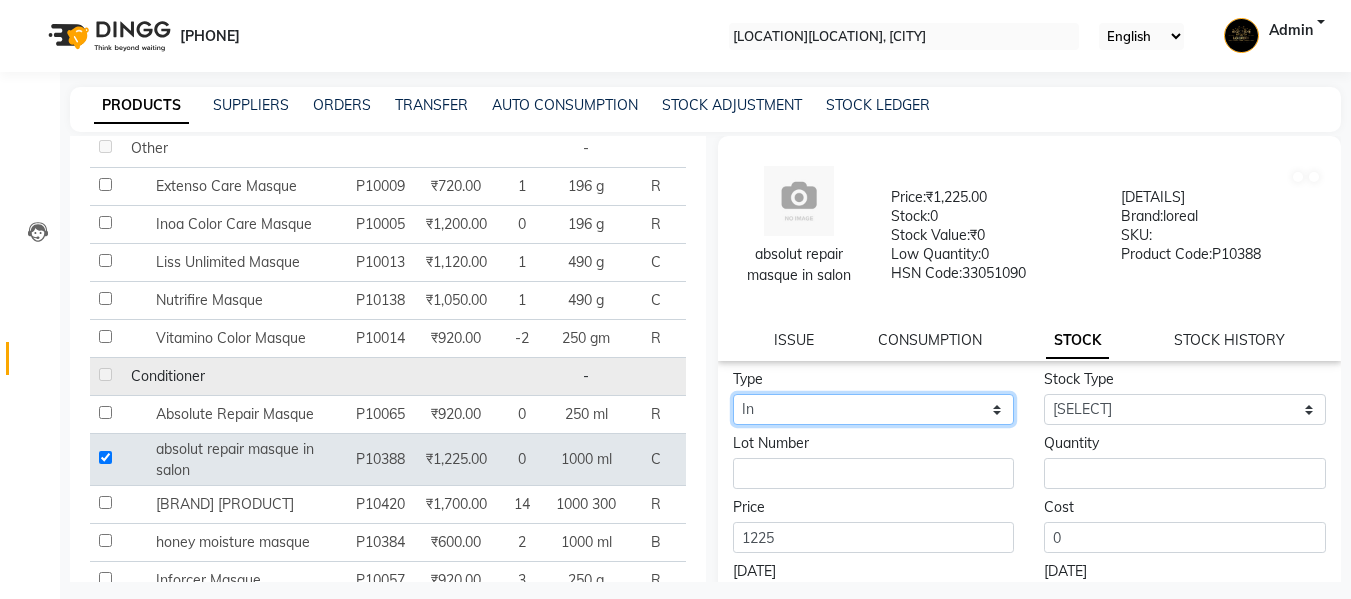 click on "[SELECT] [IN_OUT]" at bounding box center (874, 409) 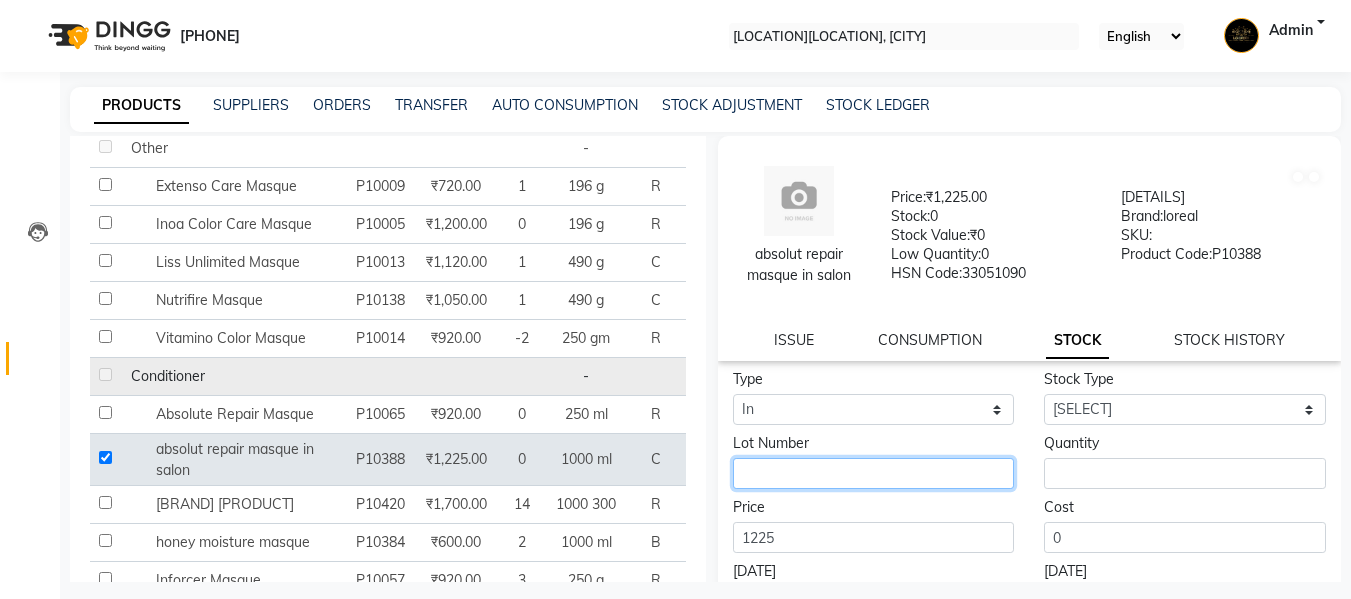 click at bounding box center (874, 473) 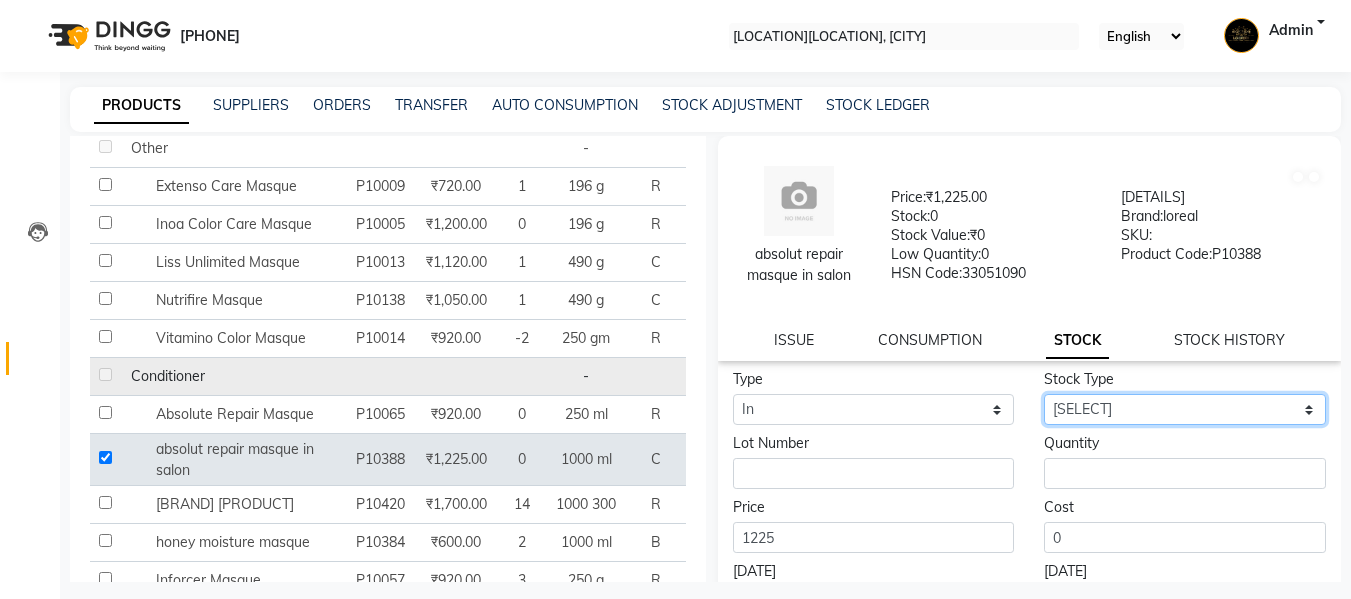click on "Select New Stock Adjustment Return Other" at bounding box center [1185, 409] 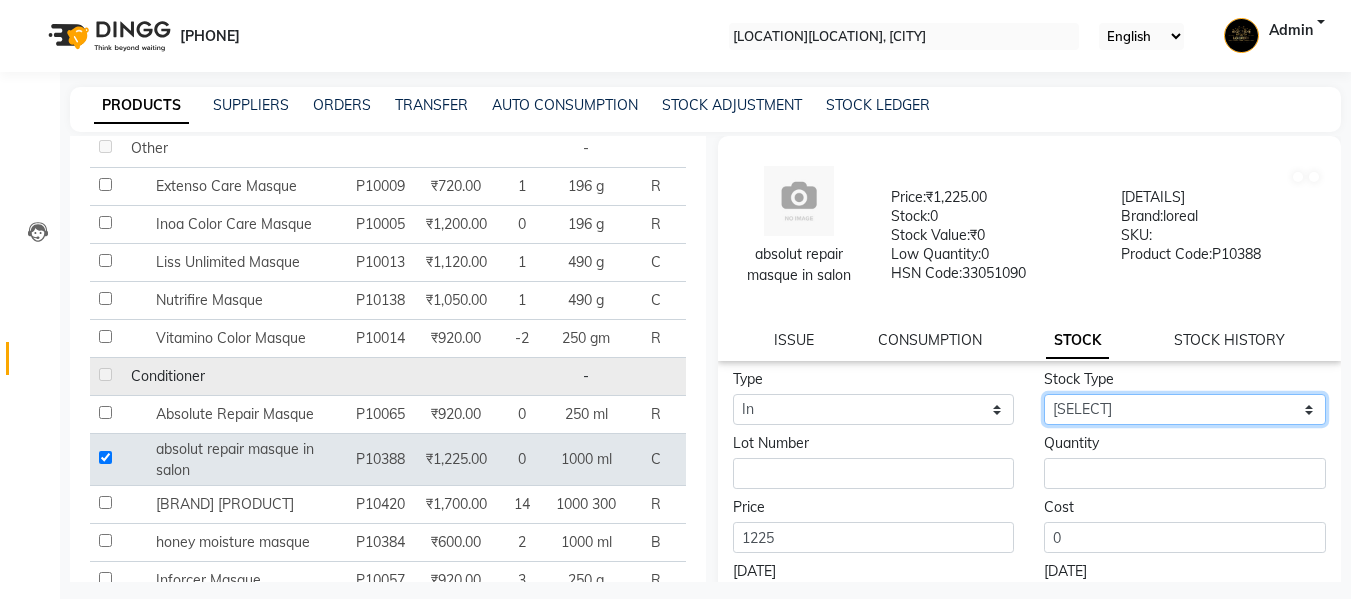 select on "new stock" 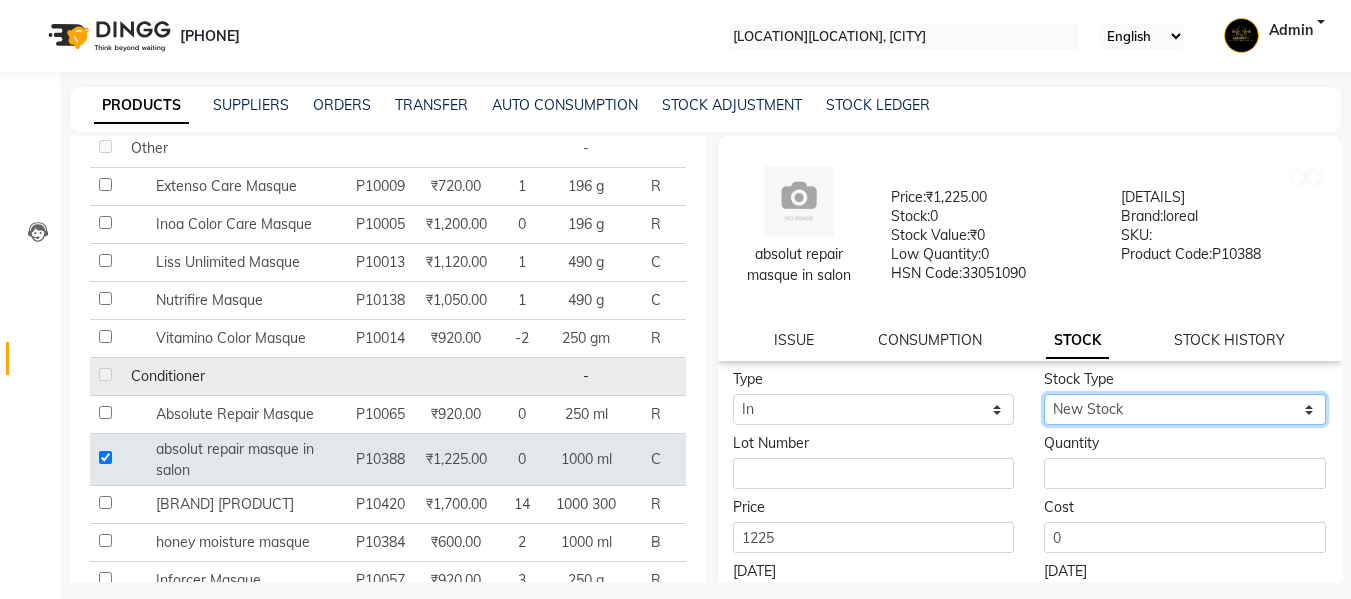 click on "Select New Stock Adjustment Return Other" at bounding box center [1185, 409] 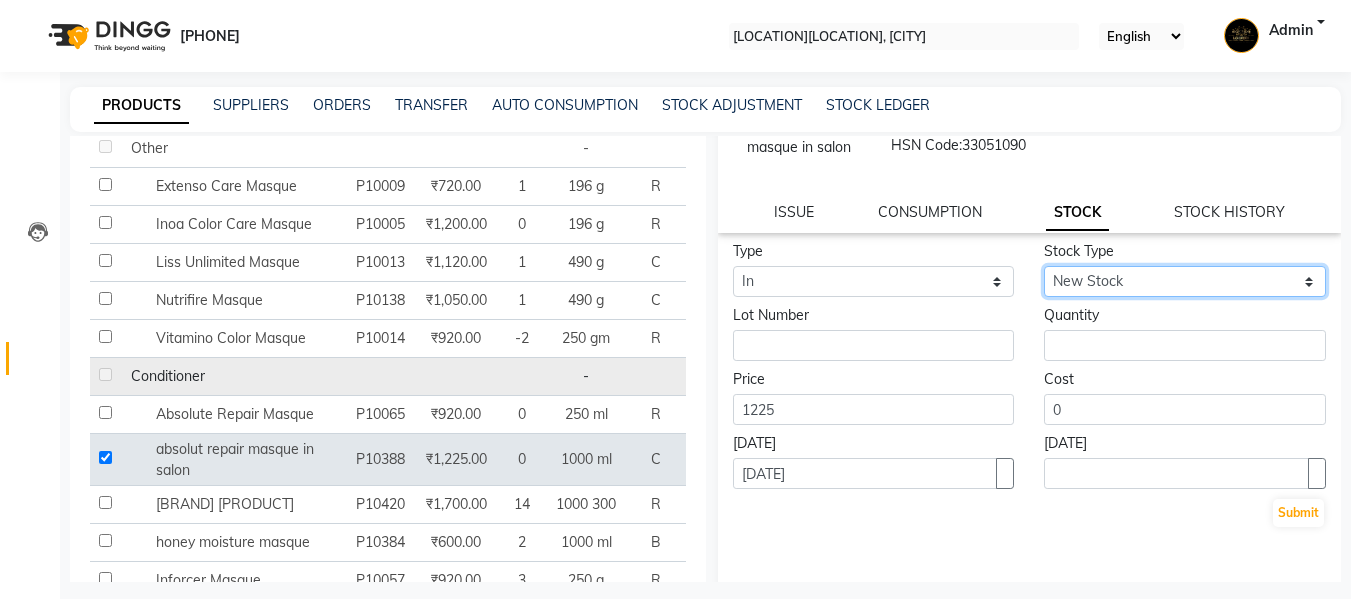 scroll, scrollTop: 189, scrollLeft: 0, axis: vertical 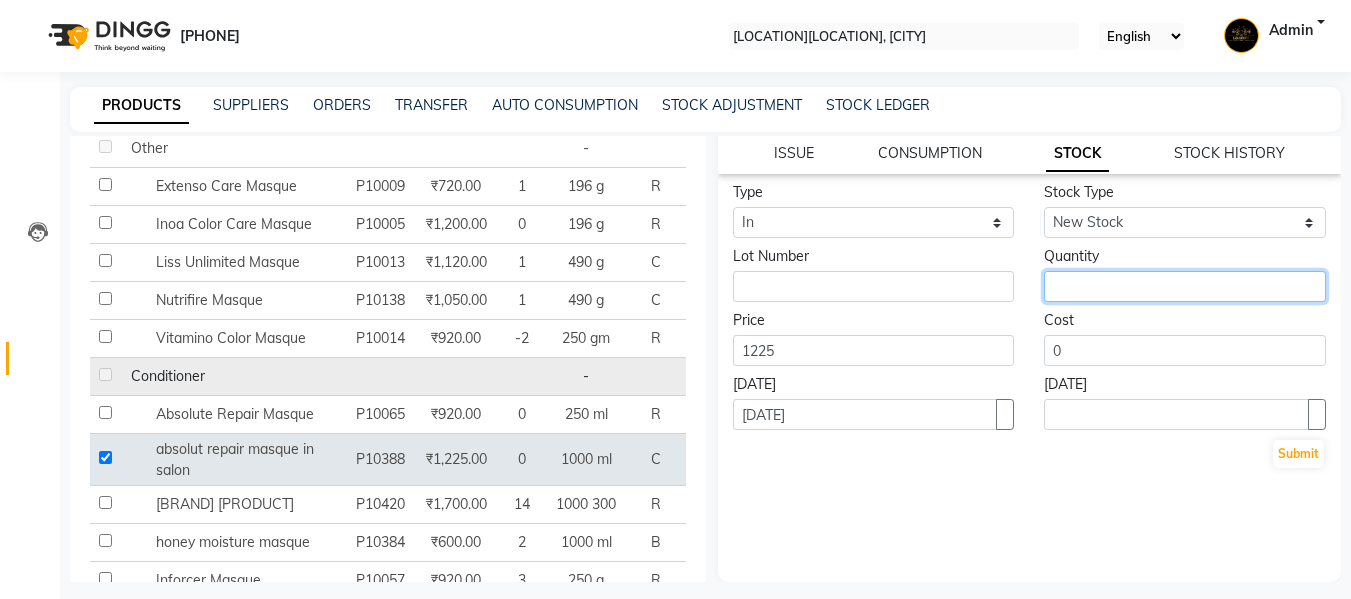 click at bounding box center (1185, 286) 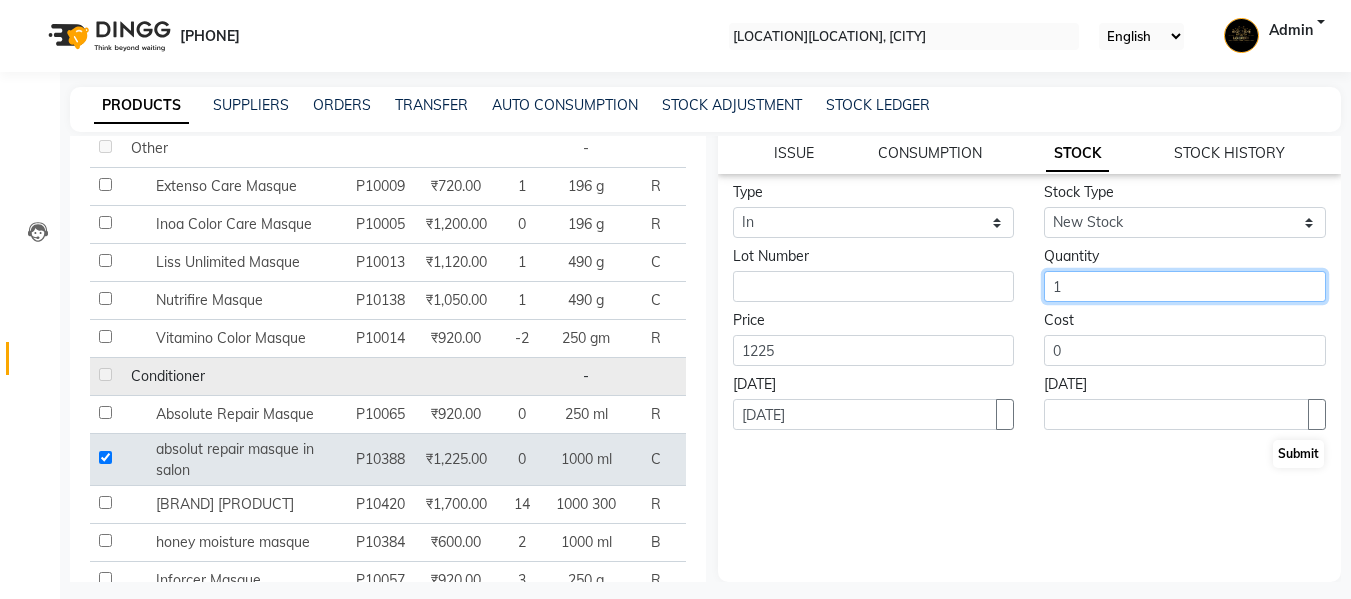 type on "1" 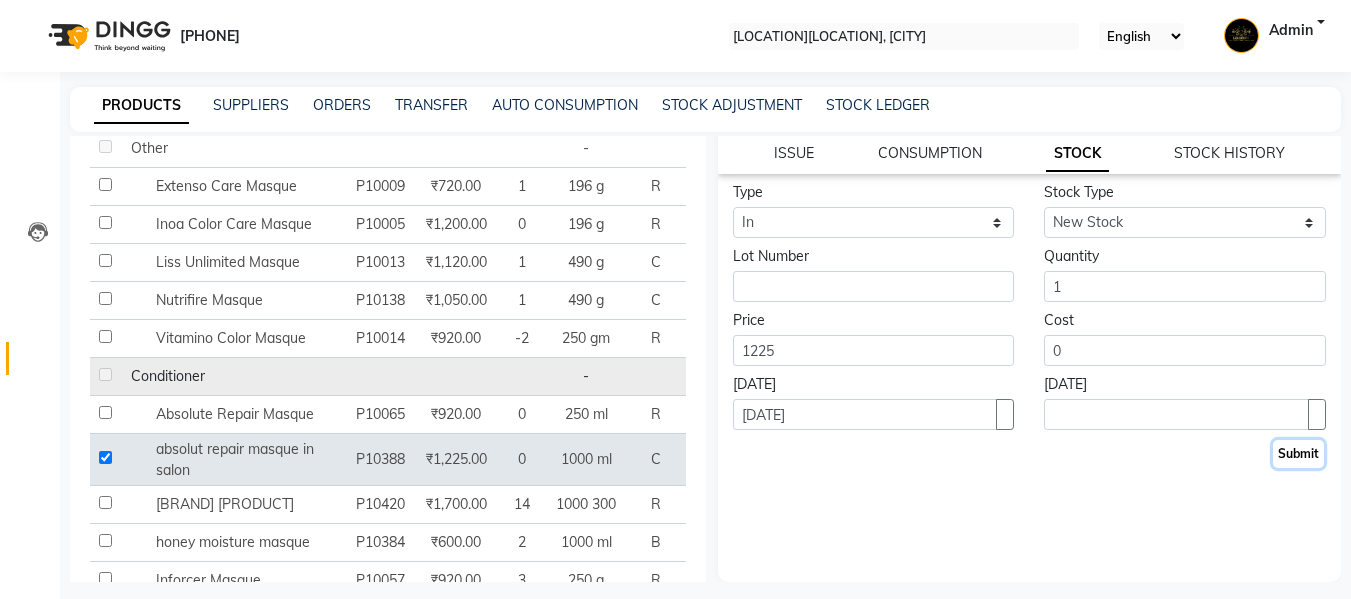click on "Submit" at bounding box center [1298, 454] 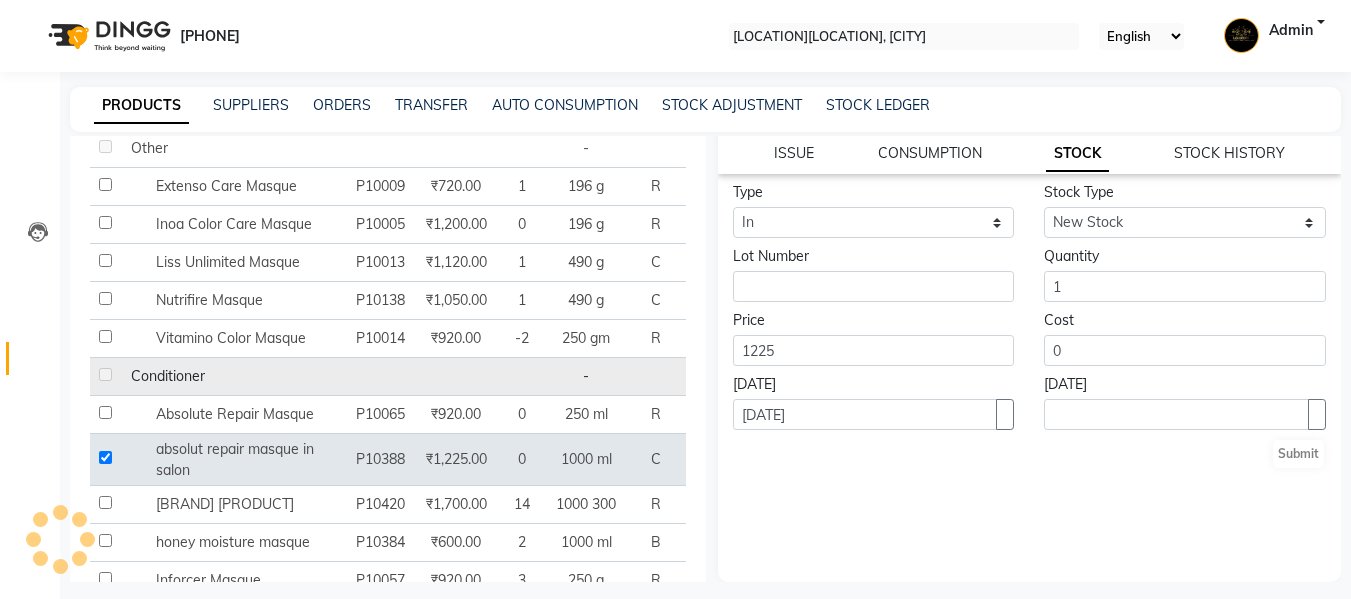 scroll, scrollTop: 0, scrollLeft: 0, axis: both 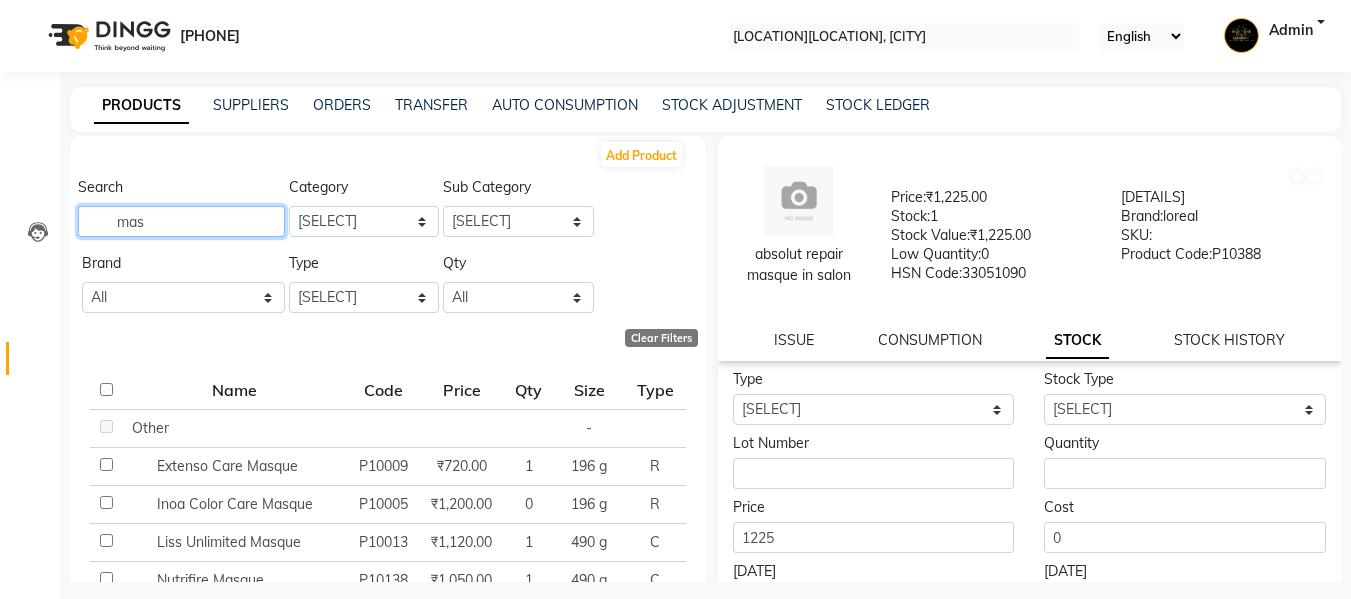 click on "mas" at bounding box center [181, 221] 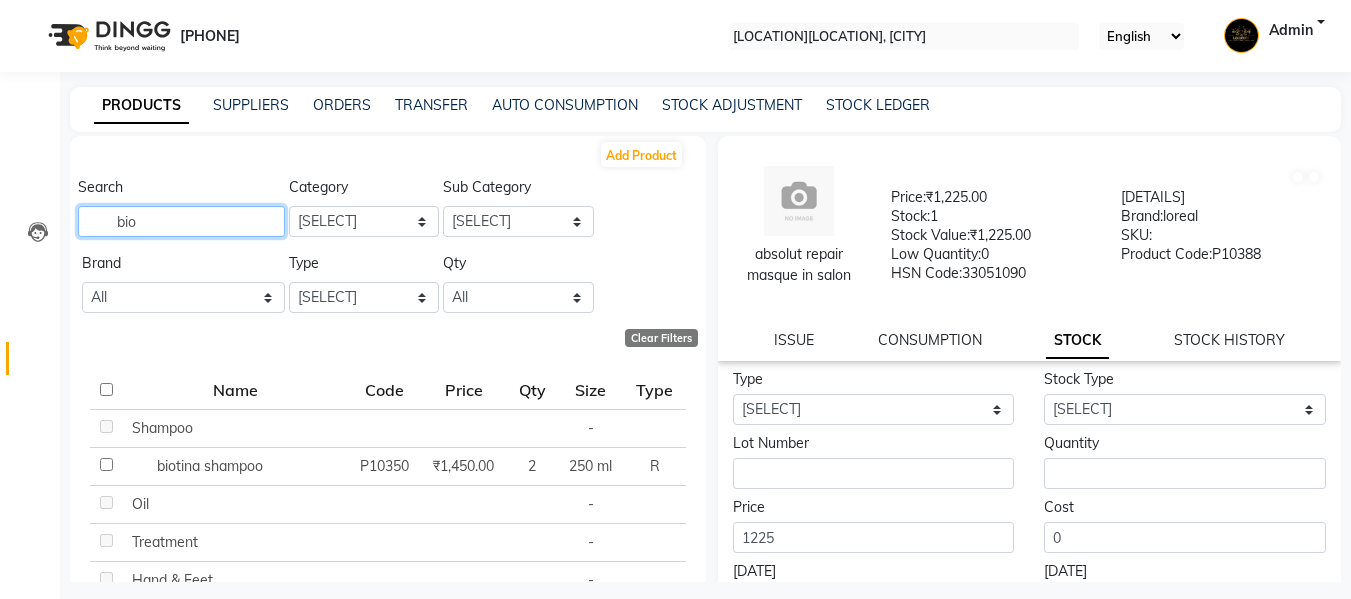 click on "bio" at bounding box center (181, 221) 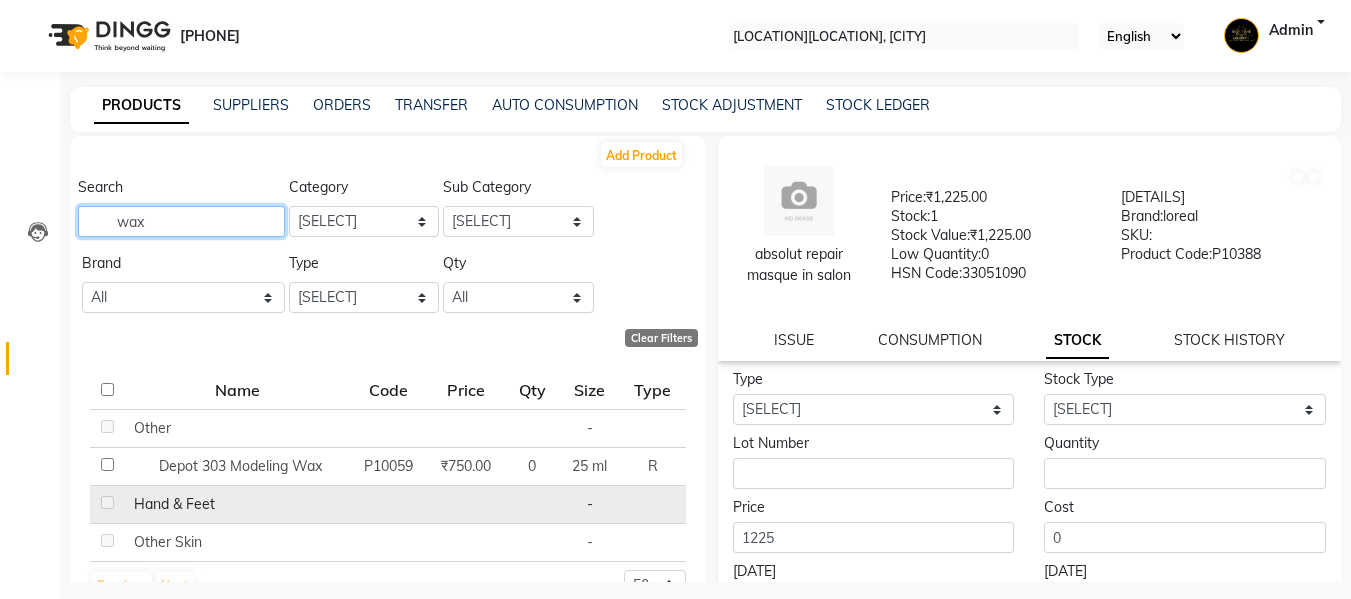 type on "wax" 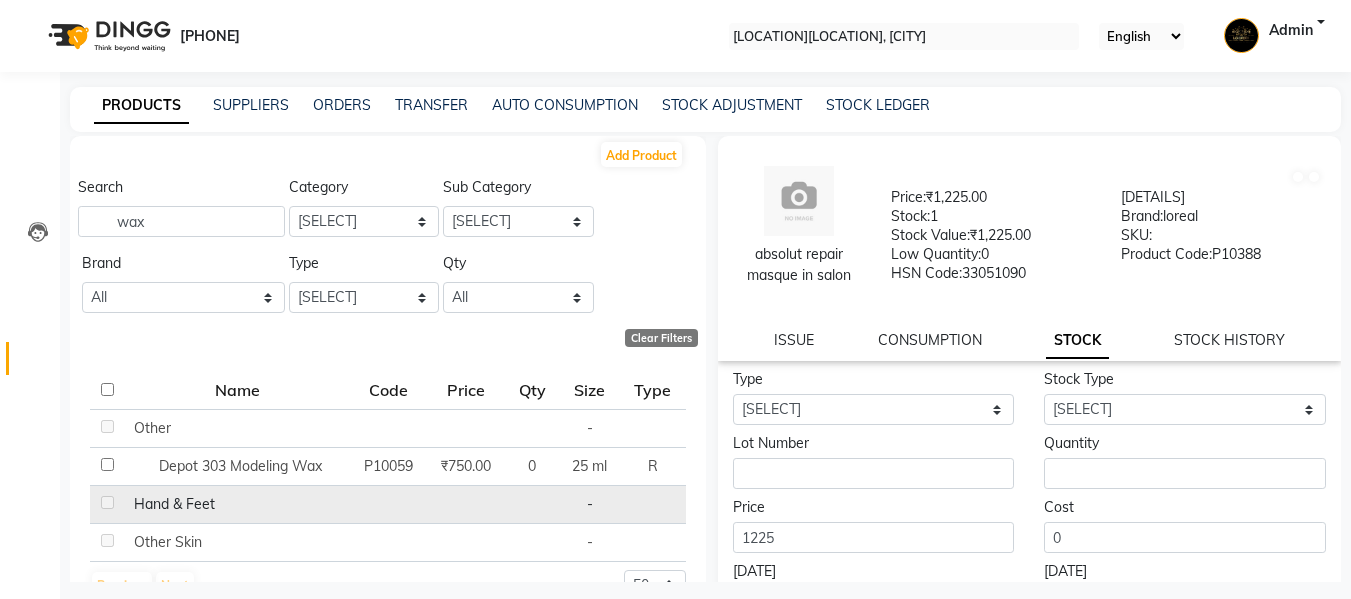 click at bounding box center (131, 428) 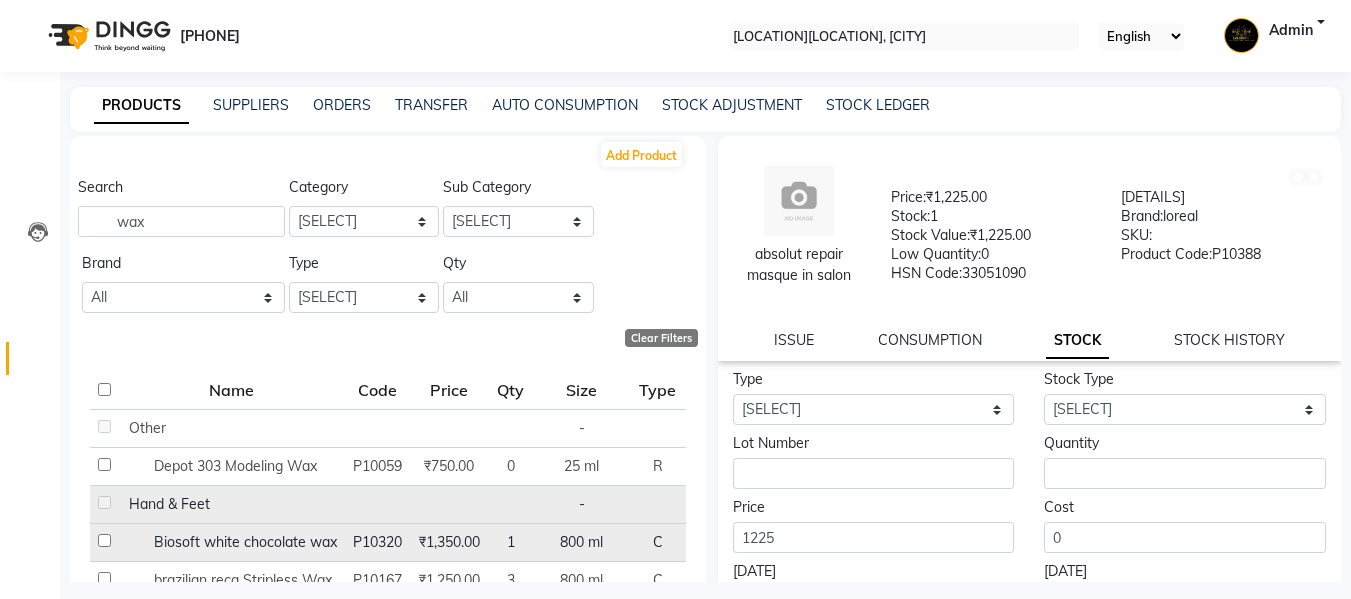 click at bounding box center (104, 426) 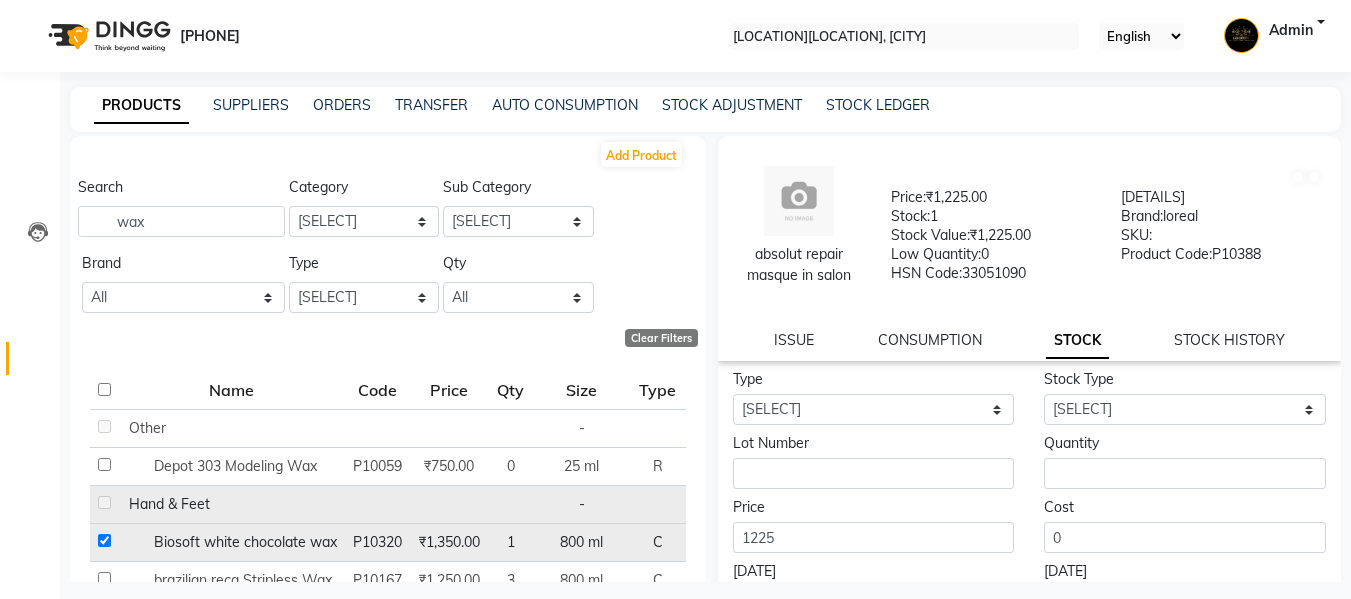 checkbox on "true" 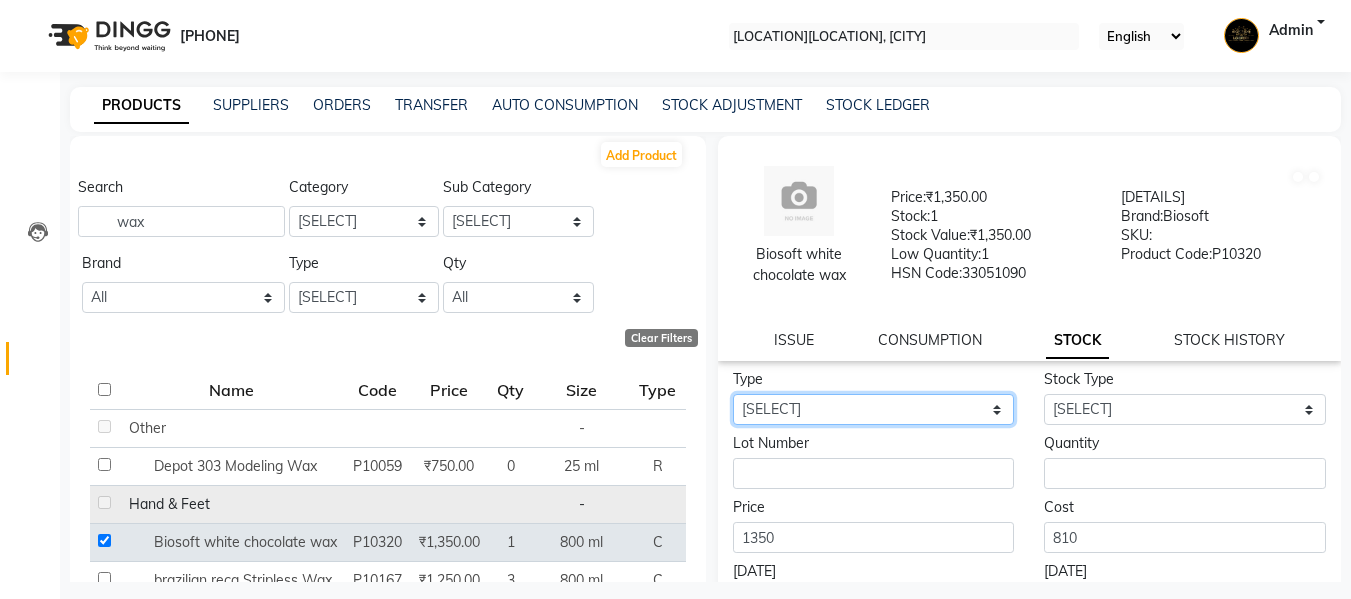 click on "[SELECT] [IN_OUT]" at bounding box center [874, 409] 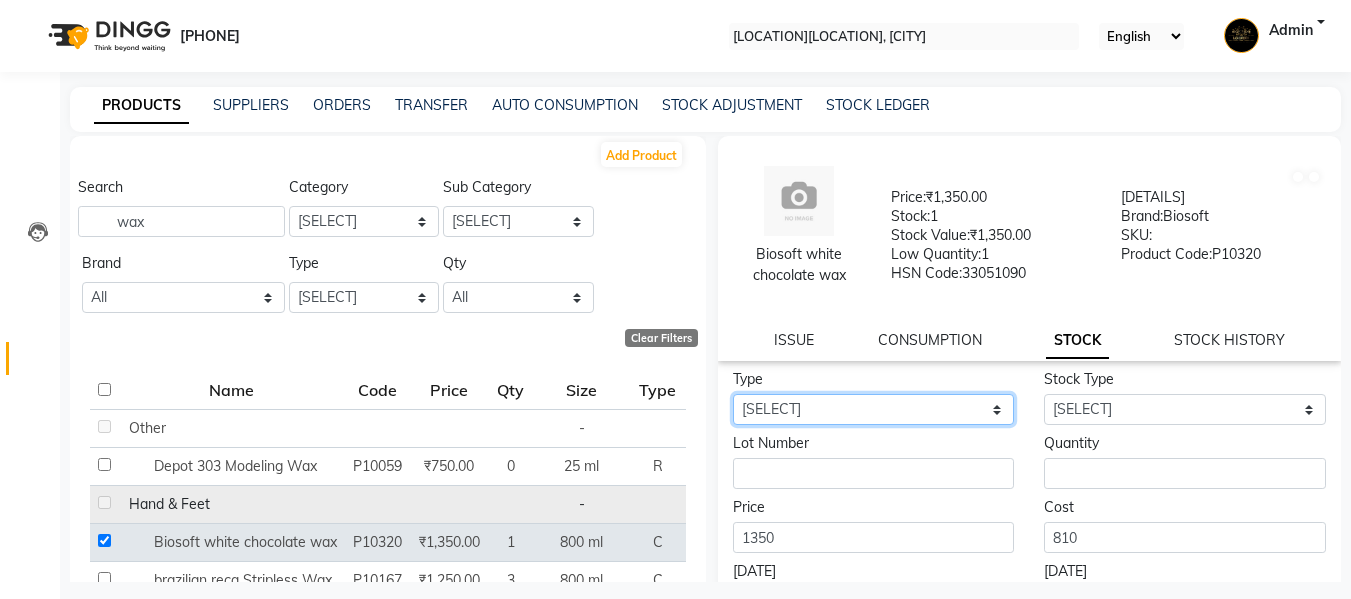 select on "in" 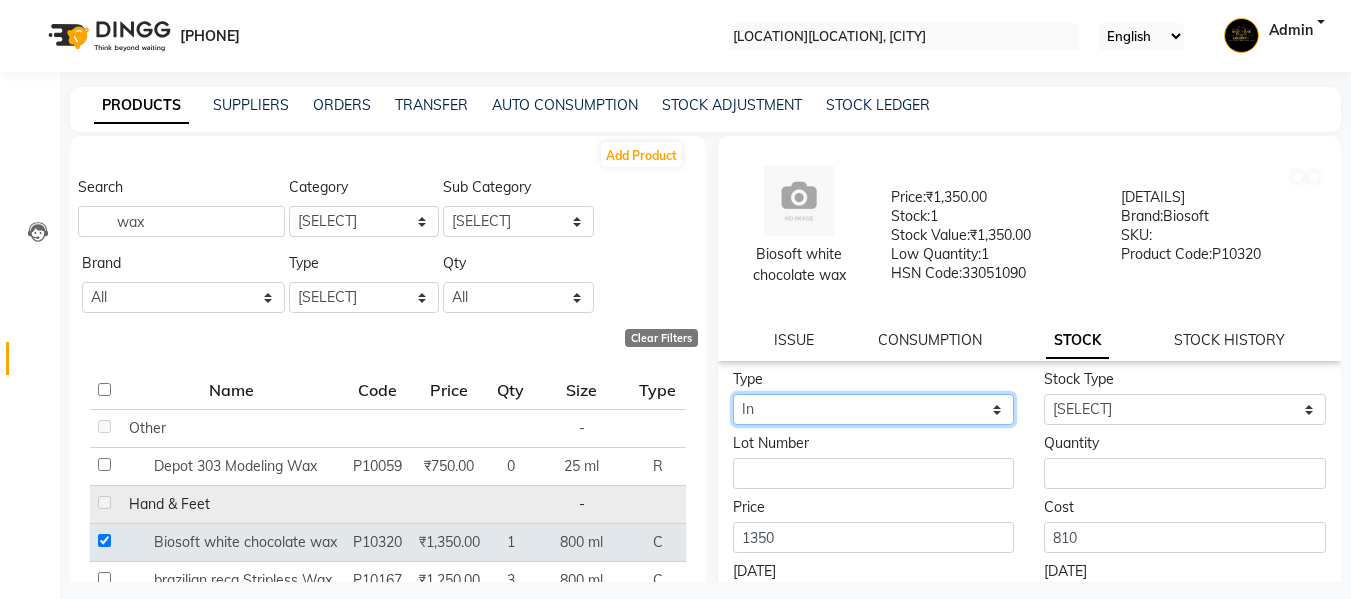 click on "[SELECT] [IN_OUT]" at bounding box center [874, 409] 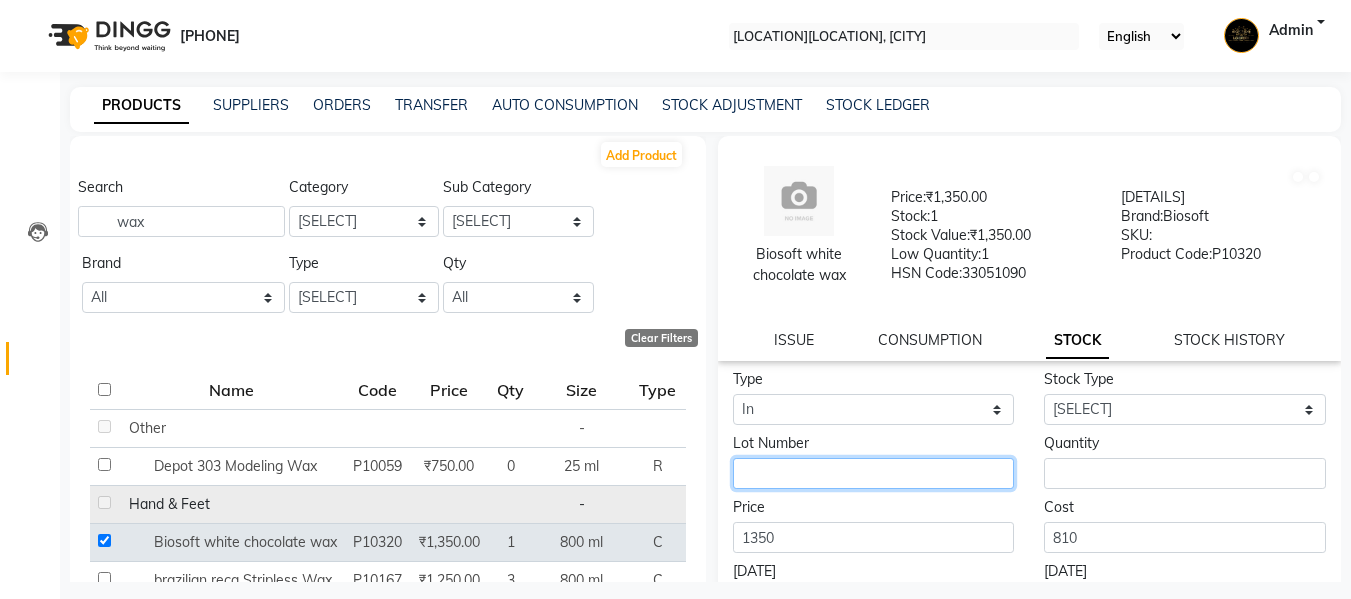click at bounding box center [874, 473] 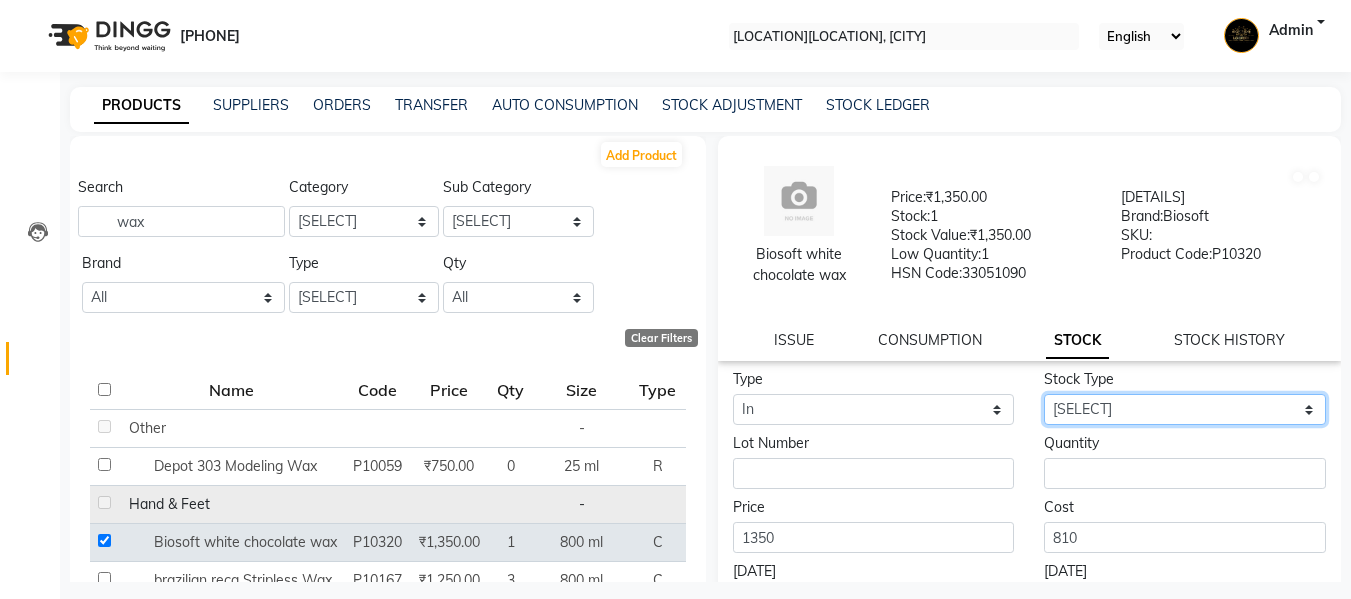 click on "Select New Stock Adjustment Return Other" at bounding box center (1185, 409) 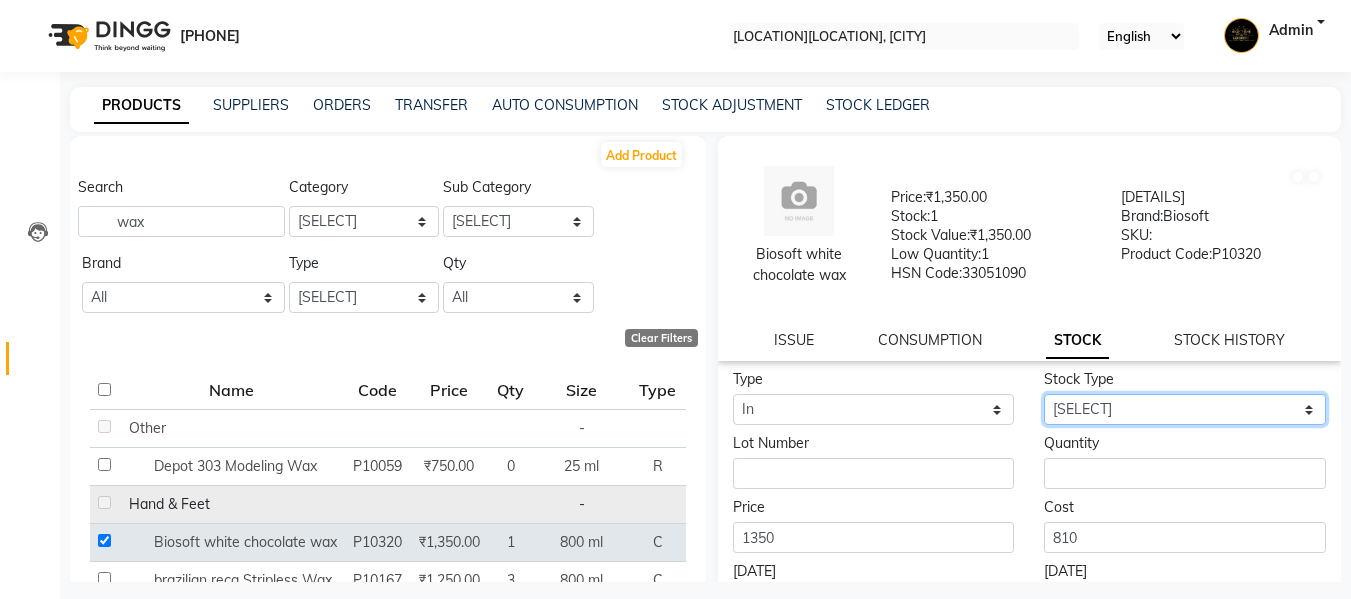 select on "new stock" 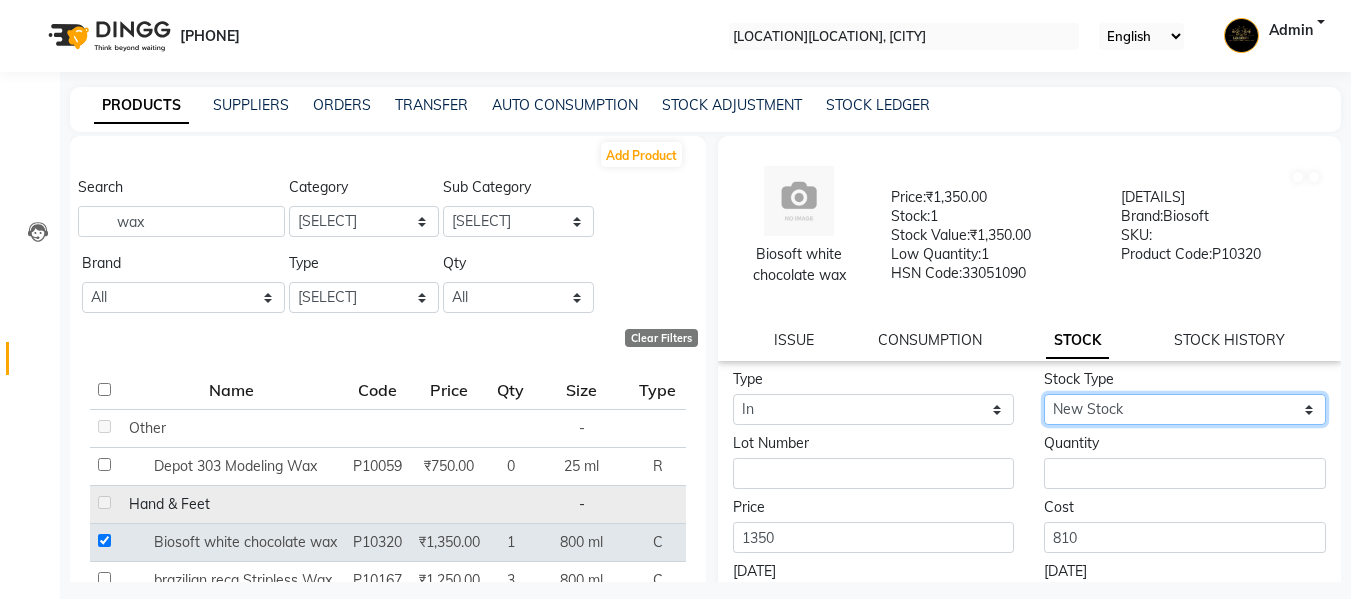 click on "Select New Stock Adjustment Return Other" at bounding box center [1185, 409] 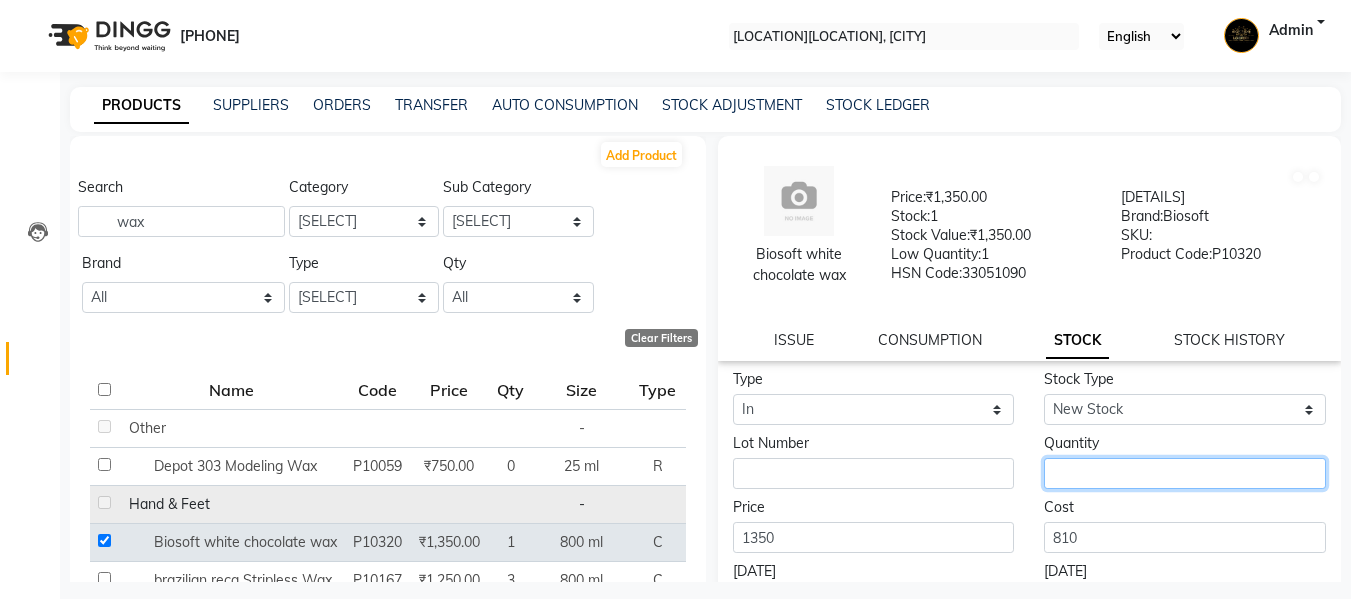 click at bounding box center (1185, 473) 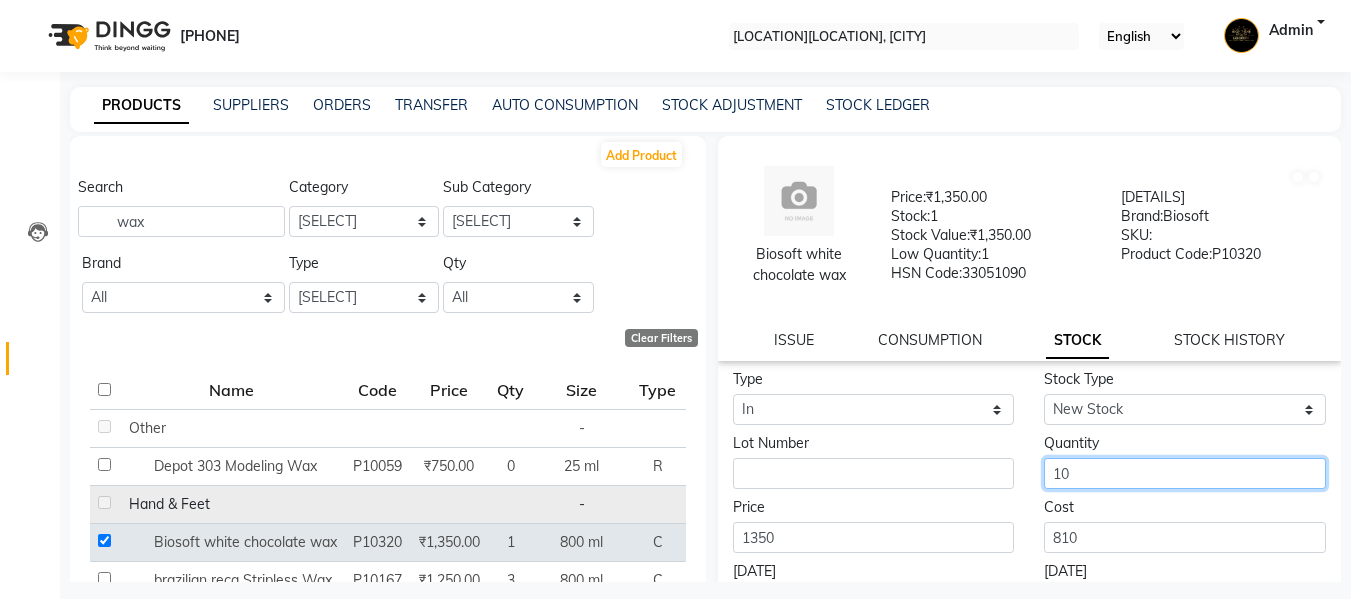 scroll, scrollTop: 189, scrollLeft: 0, axis: vertical 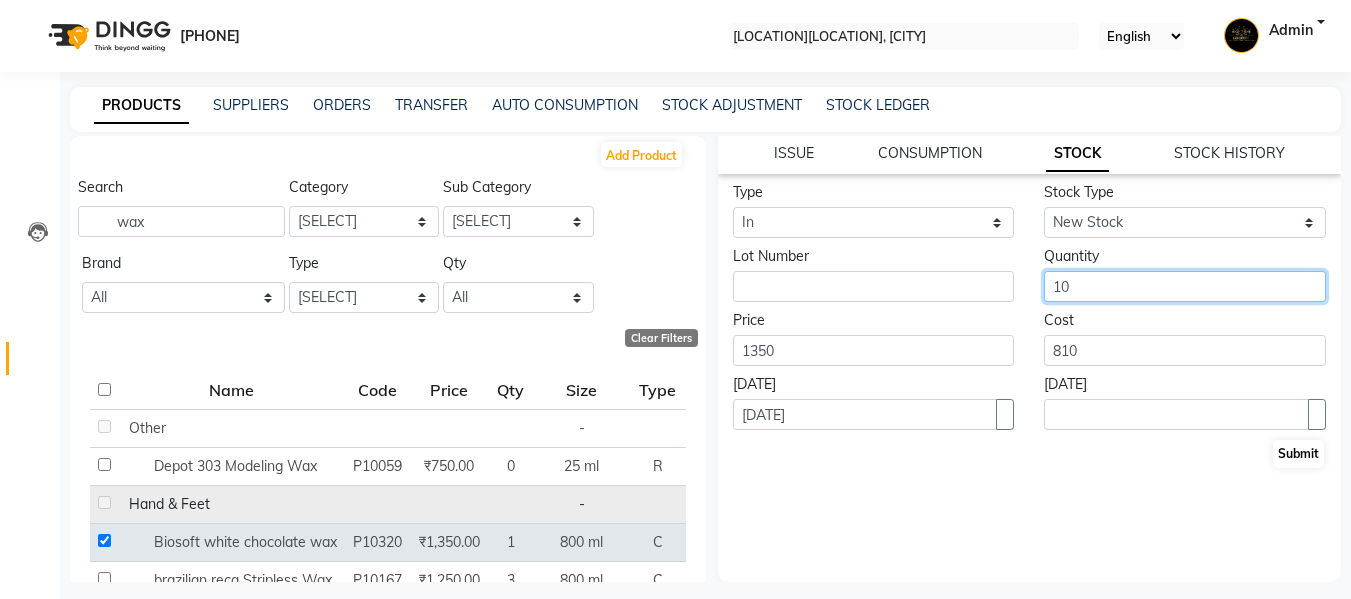 type on "10" 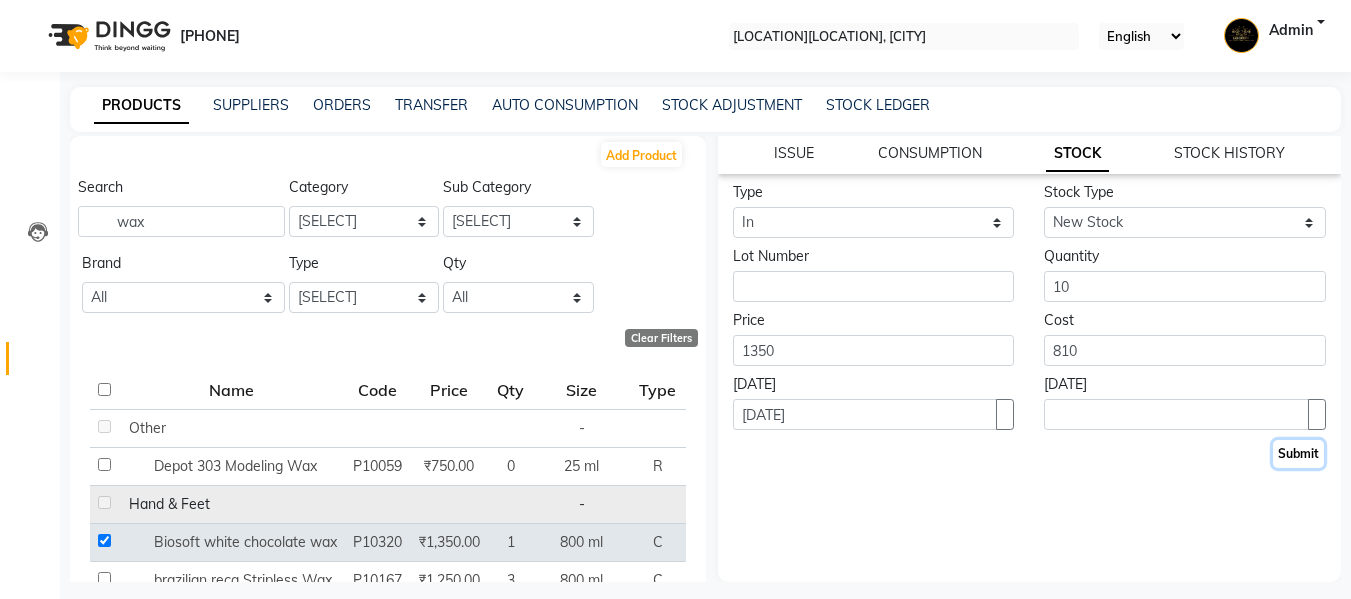 click on "Submit" at bounding box center [1298, 454] 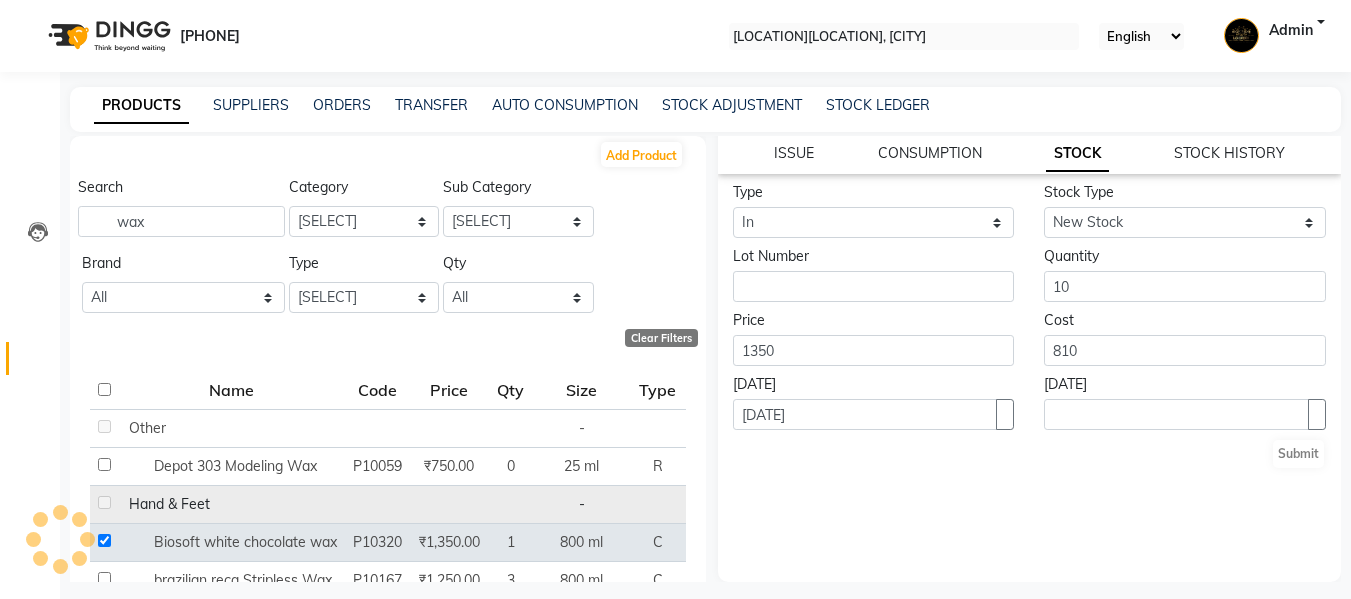 scroll, scrollTop: 0, scrollLeft: 0, axis: both 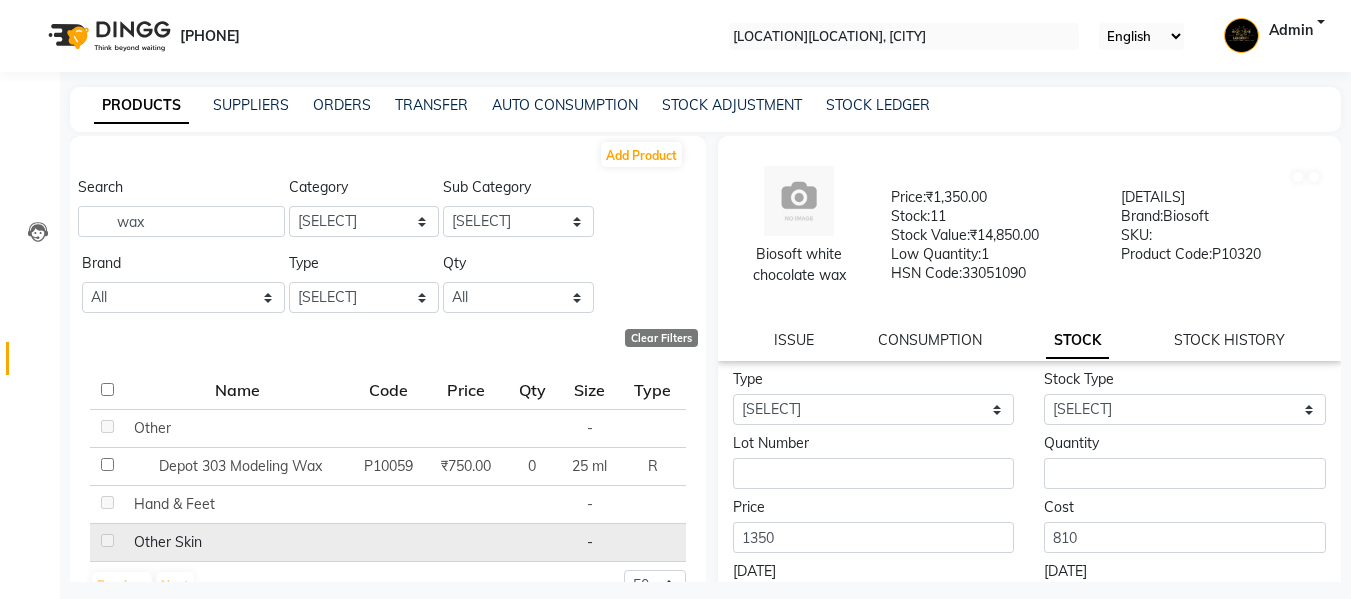 click at bounding box center (129, 504) 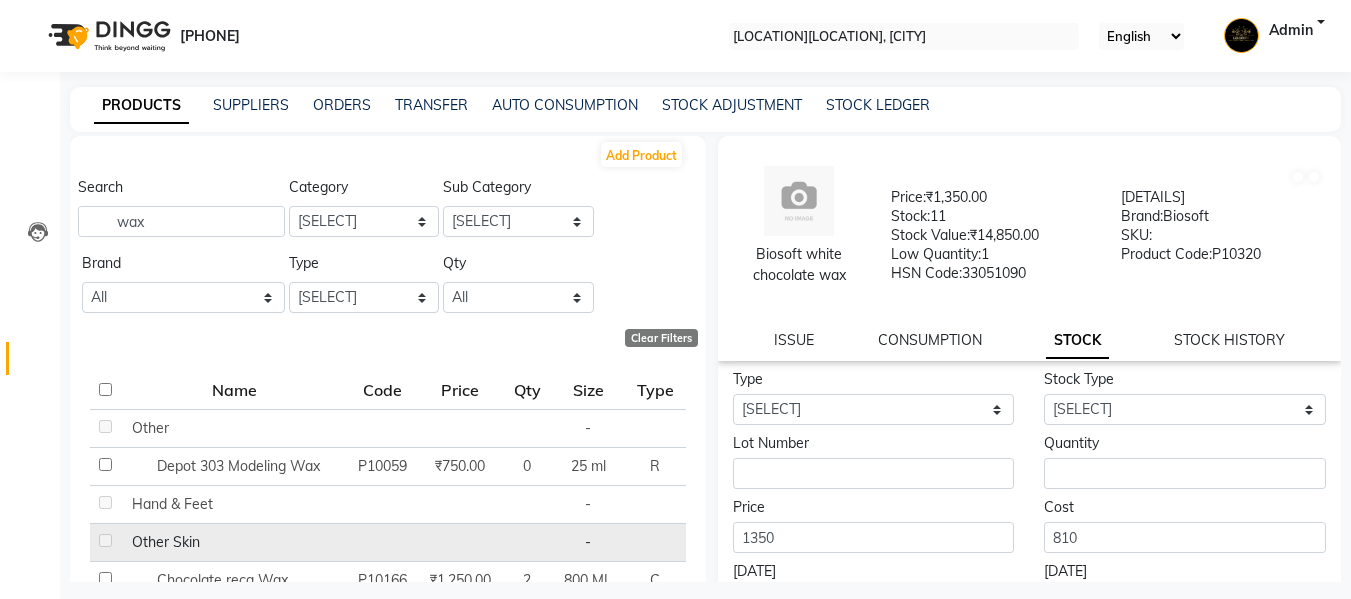 scroll, scrollTop: 40, scrollLeft: 0, axis: vertical 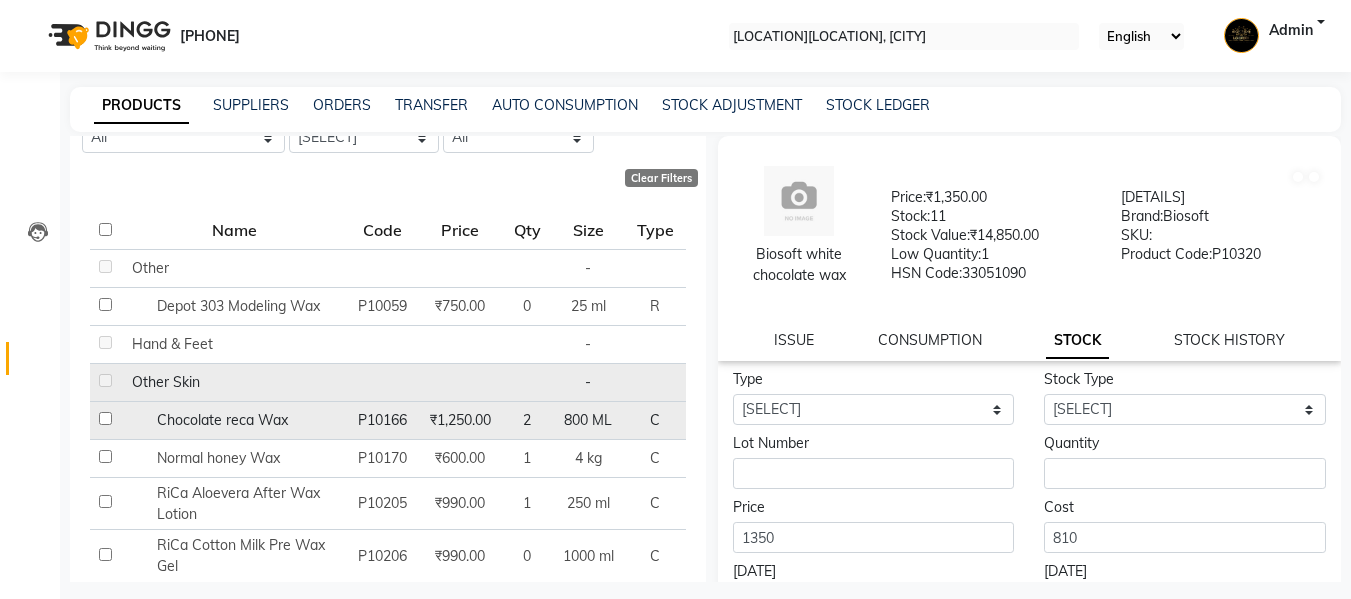click at bounding box center (105, 266) 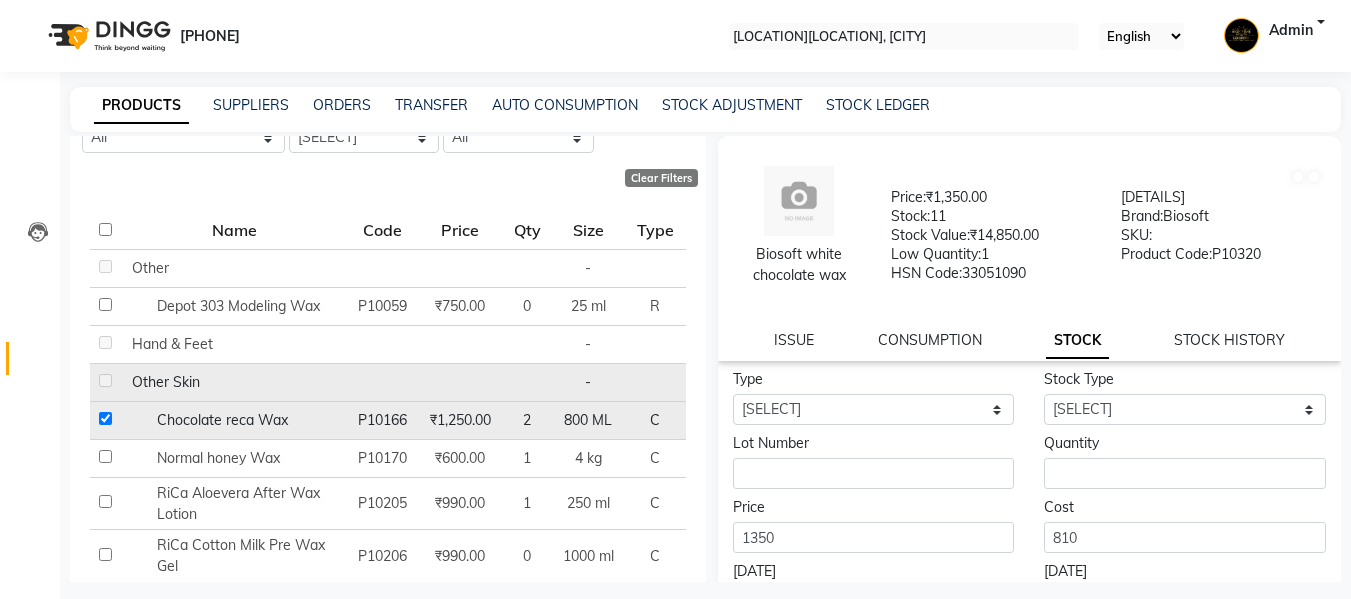 checkbox on "true" 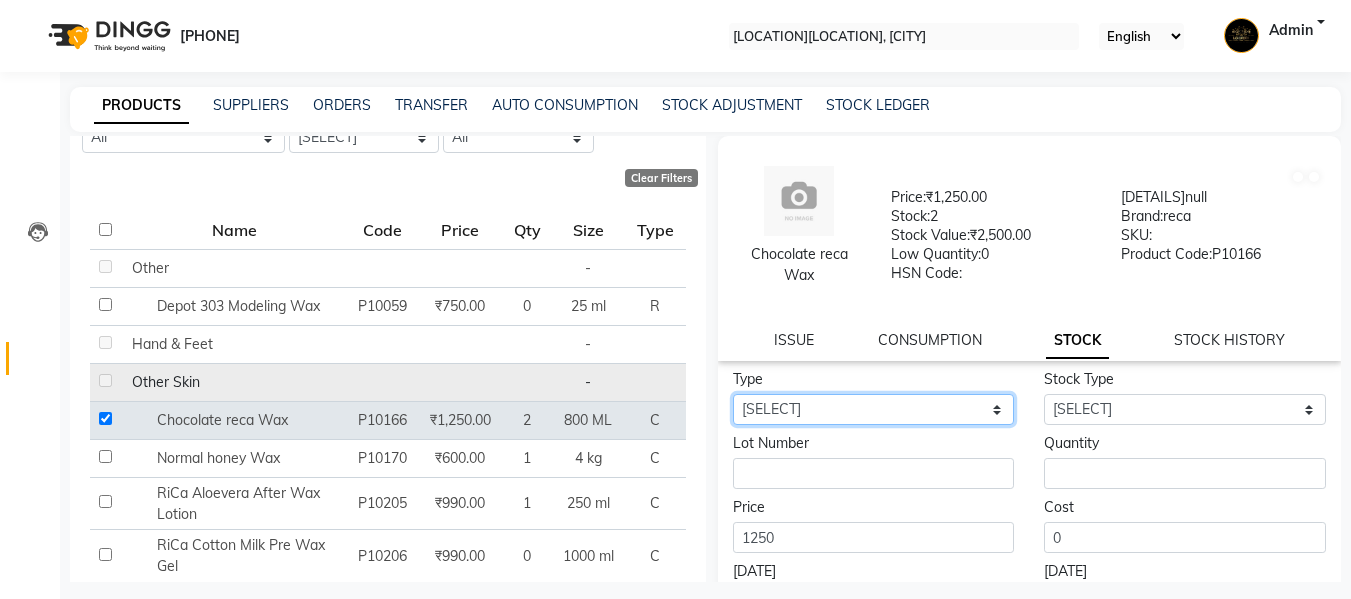 click on "[SELECT] [IN_OUT]" at bounding box center (874, 409) 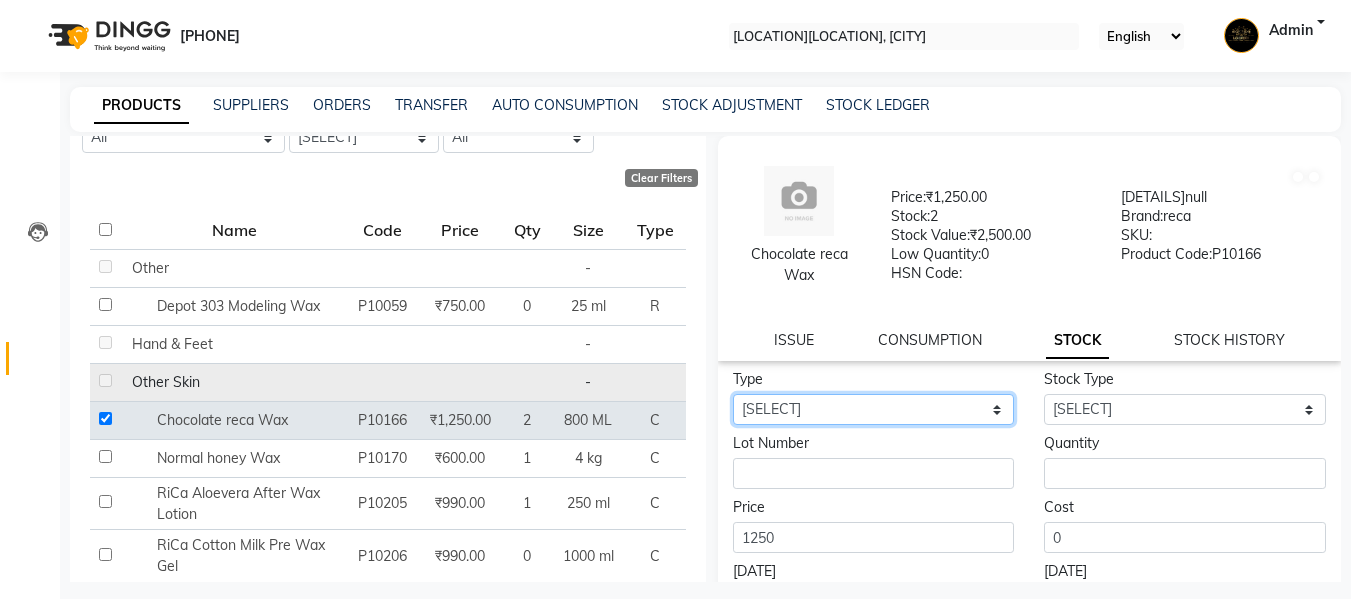 select on "in" 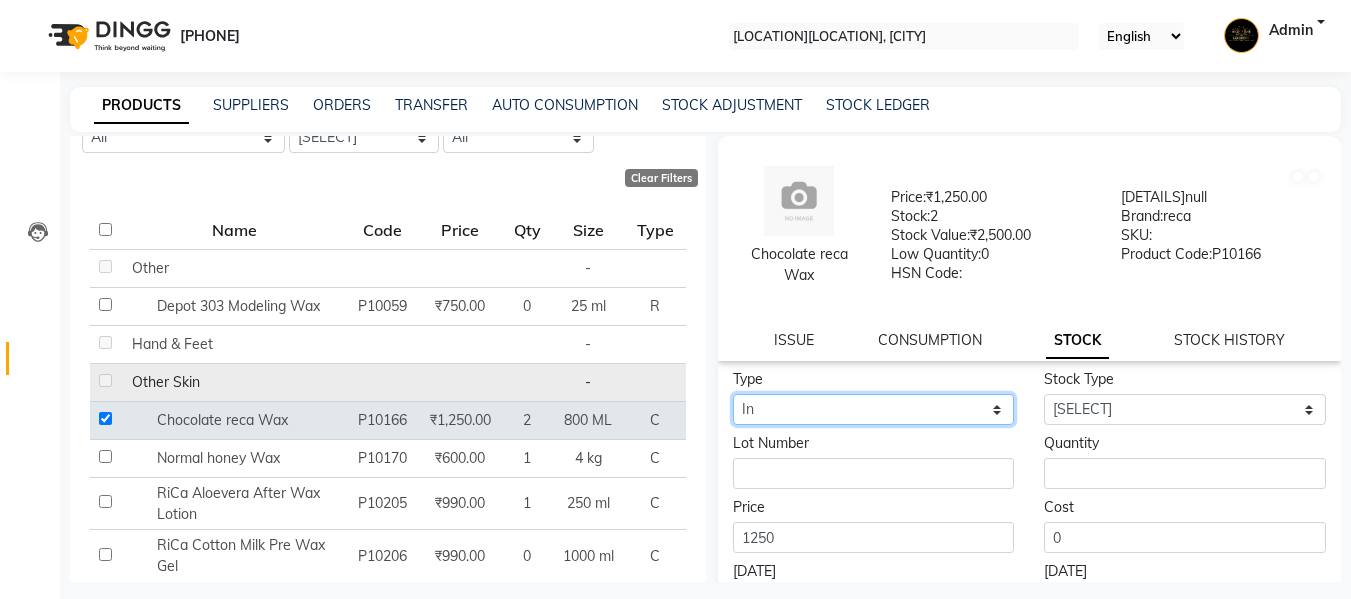 click on "[SELECT] [IN_OUT]" at bounding box center [874, 409] 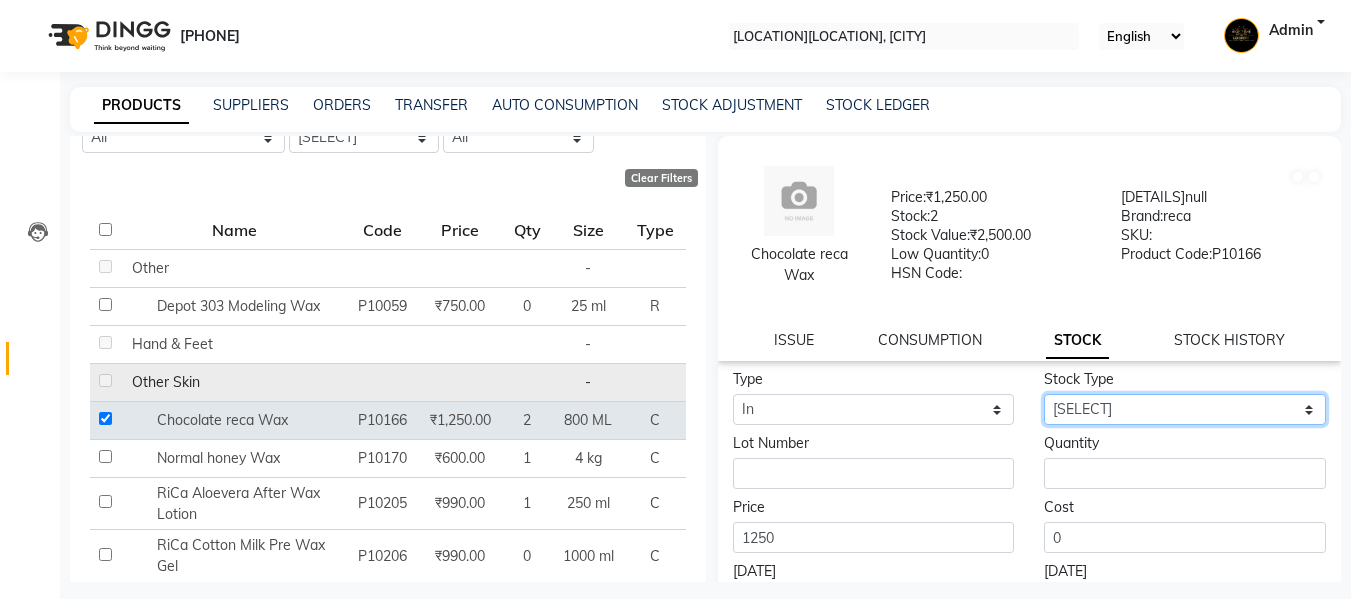 click on "Select New Stock Adjustment Return Other" at bounding box center (1185, 409) 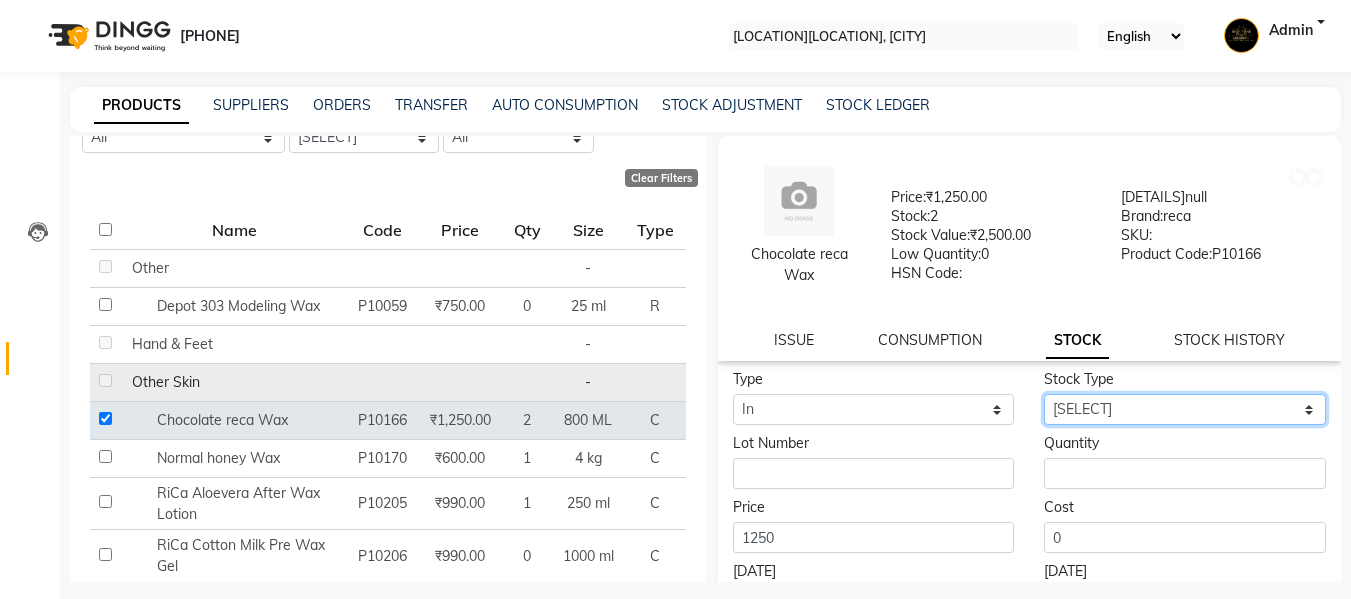 select on "new stock" 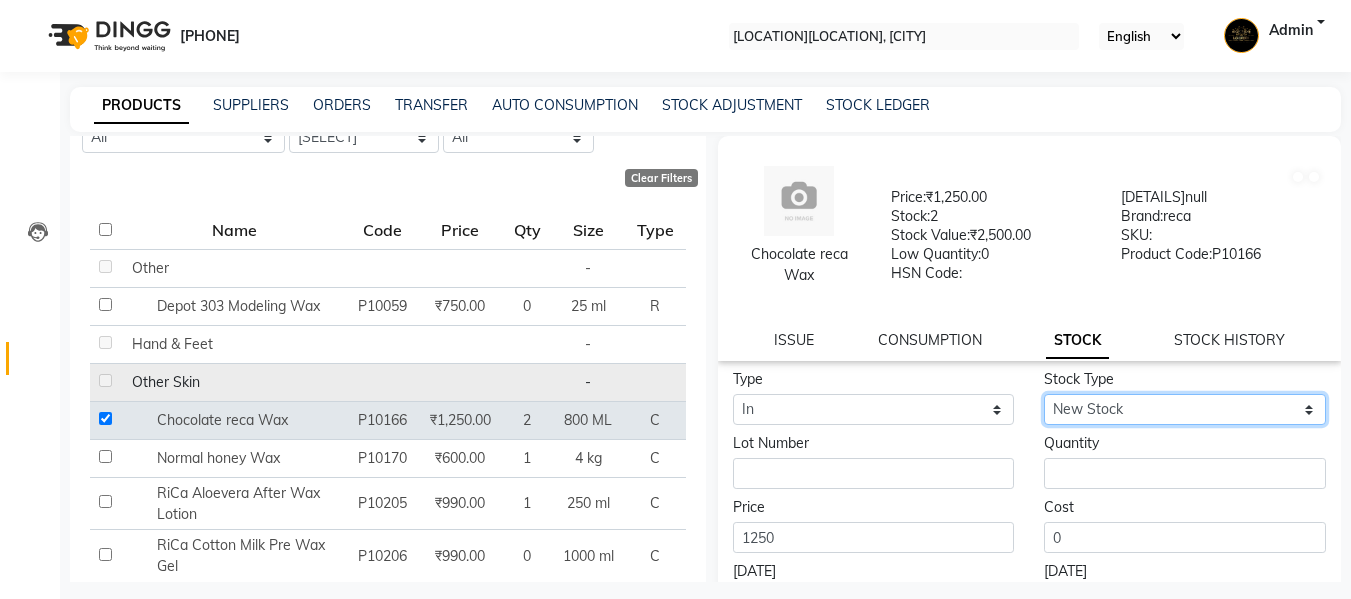 click on "Select New Stock Adjustment Return Other" at bounding box center [1185, 409] 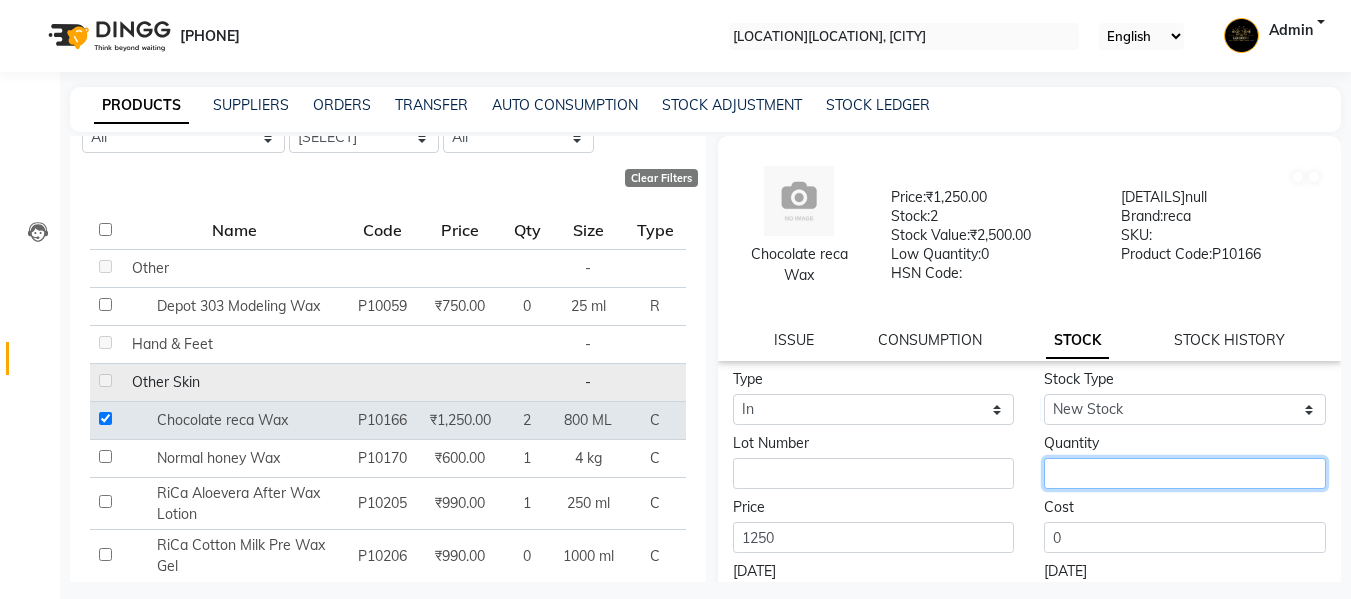 click at bounding box center [1185, 473] 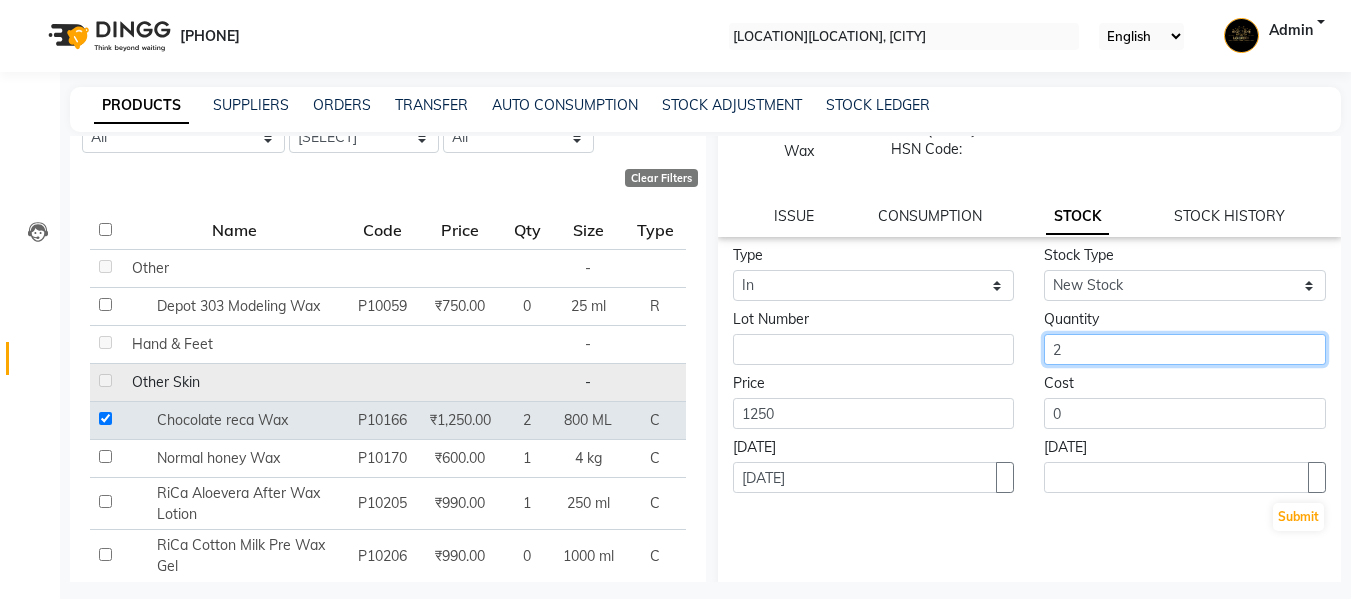 scroll, scrollTop: 189, scrollLeft: 0, axis: vertical 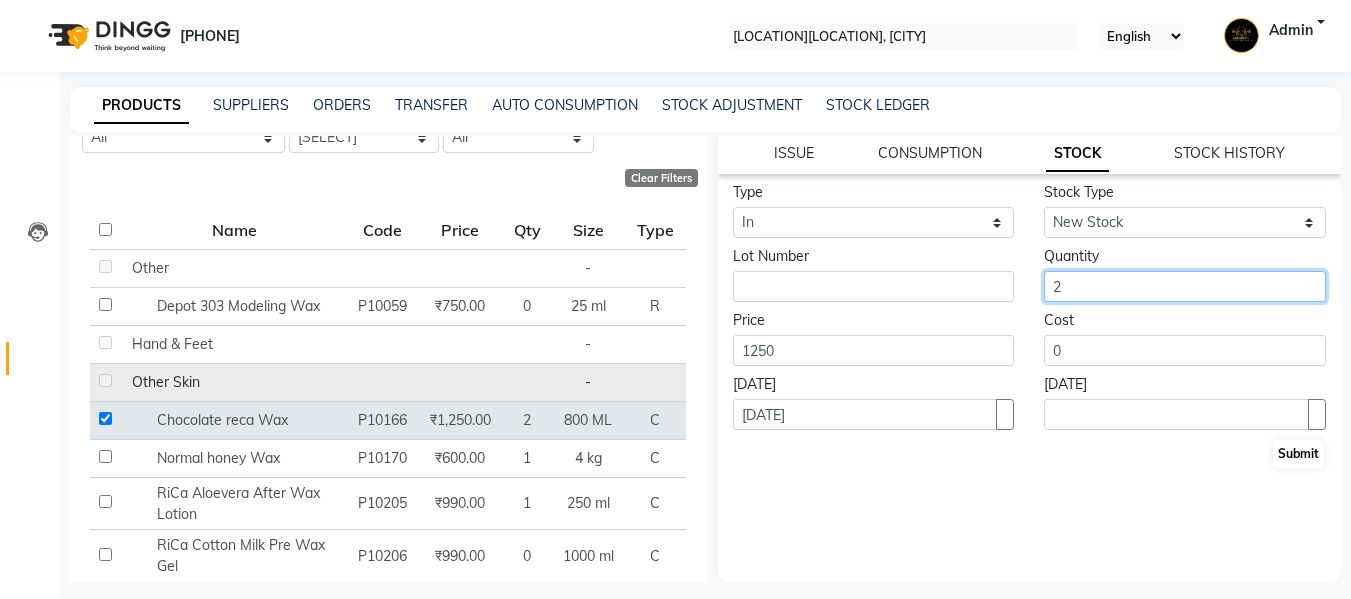 type on "2" 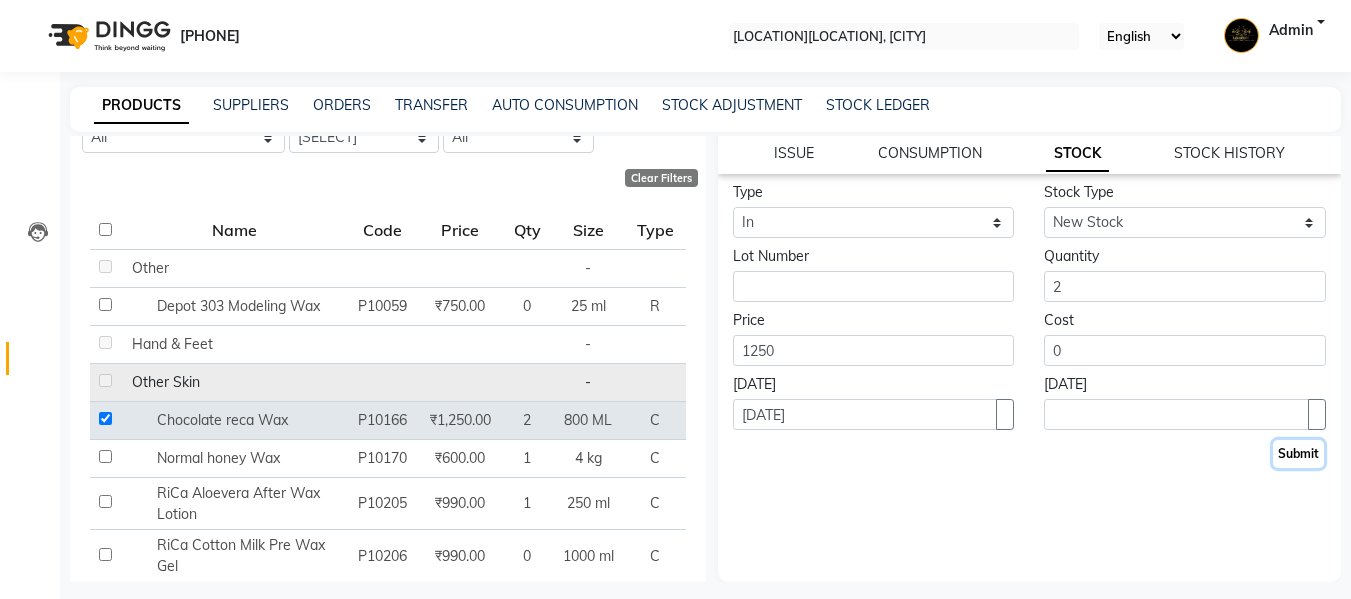 click on "Submit" at bounding box center [1298, 454] 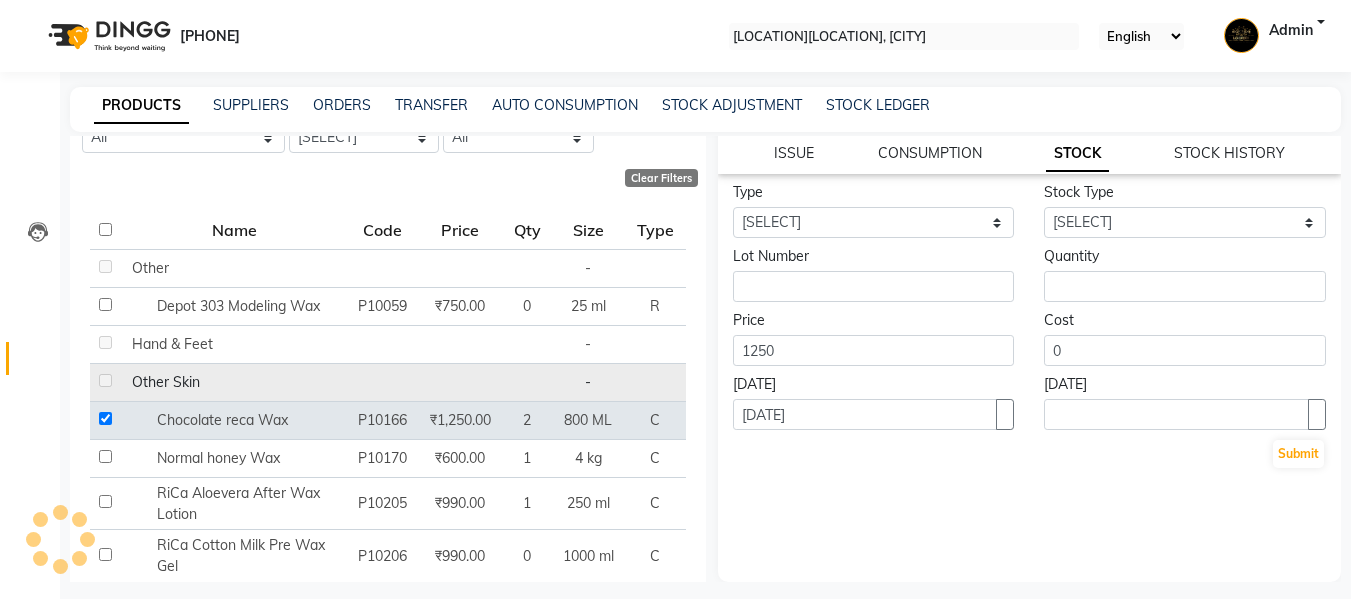 scroll, scrollTop: 0, scrollLeft: 0, axis: both 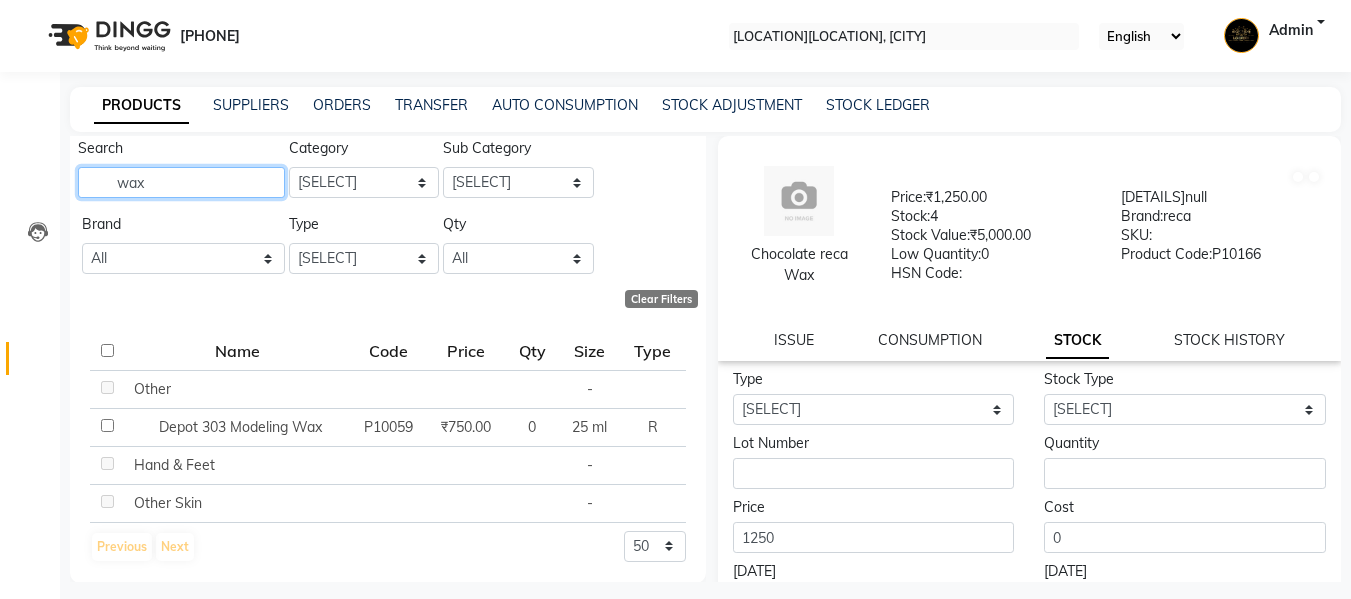 click on "wax" at bounding box center [181, 182] 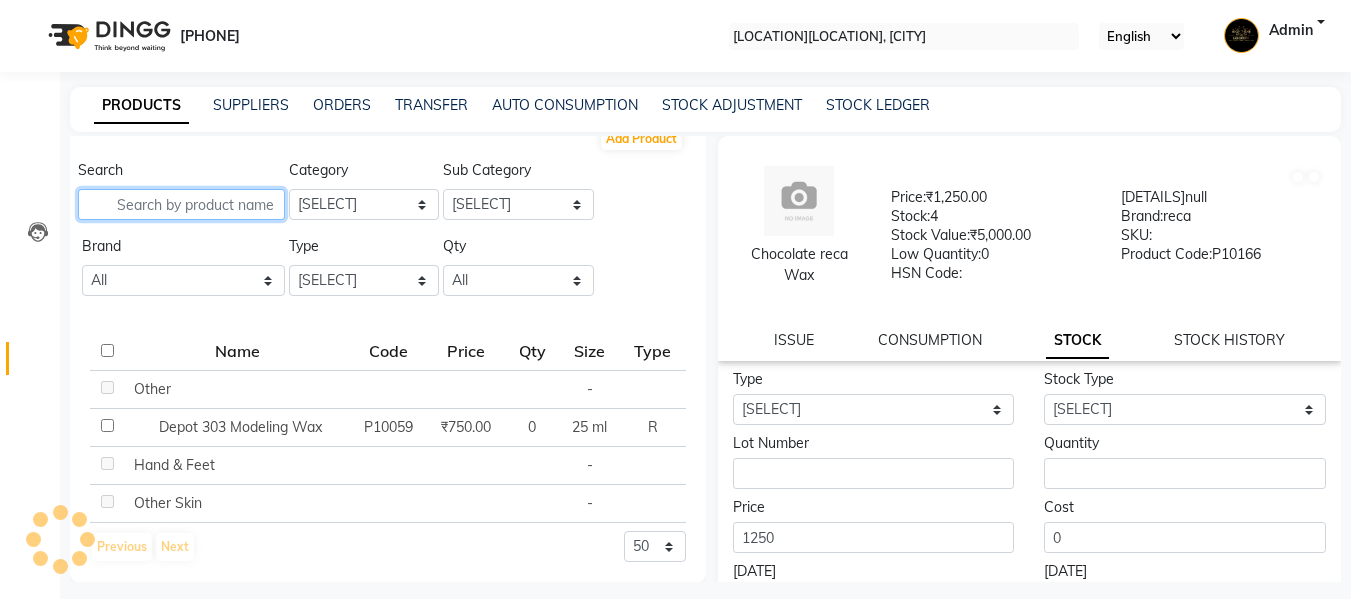 scroll, scrollTop: 0, scrollLeft: 0, axis: both 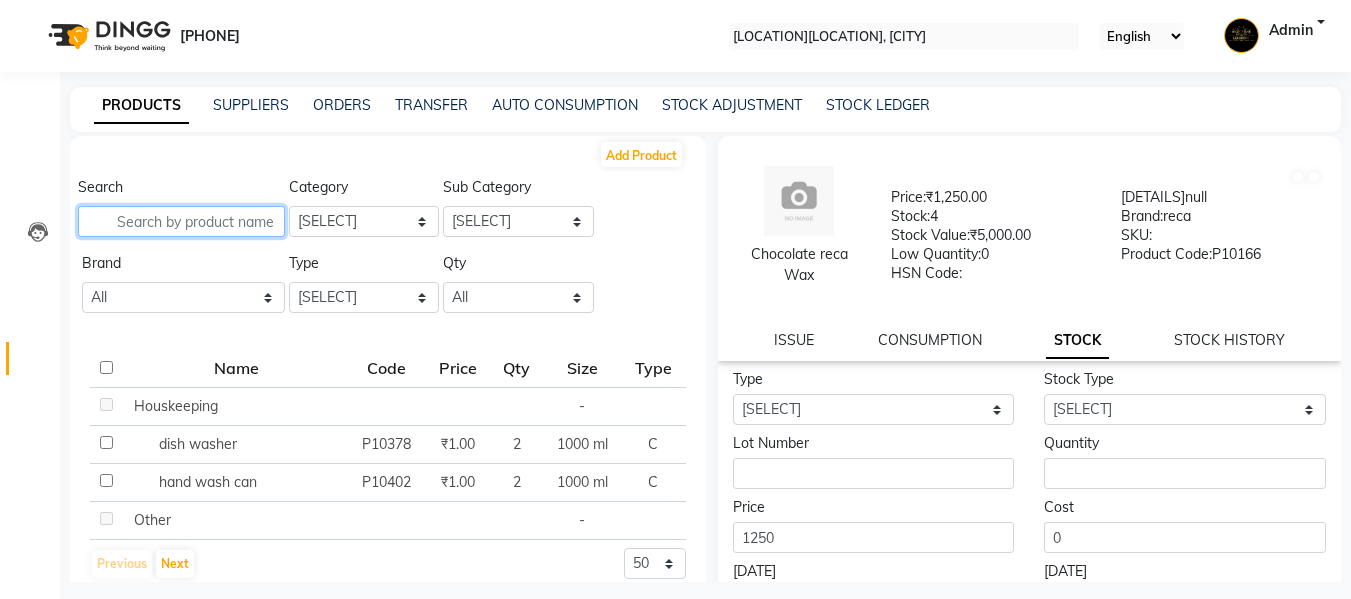 type 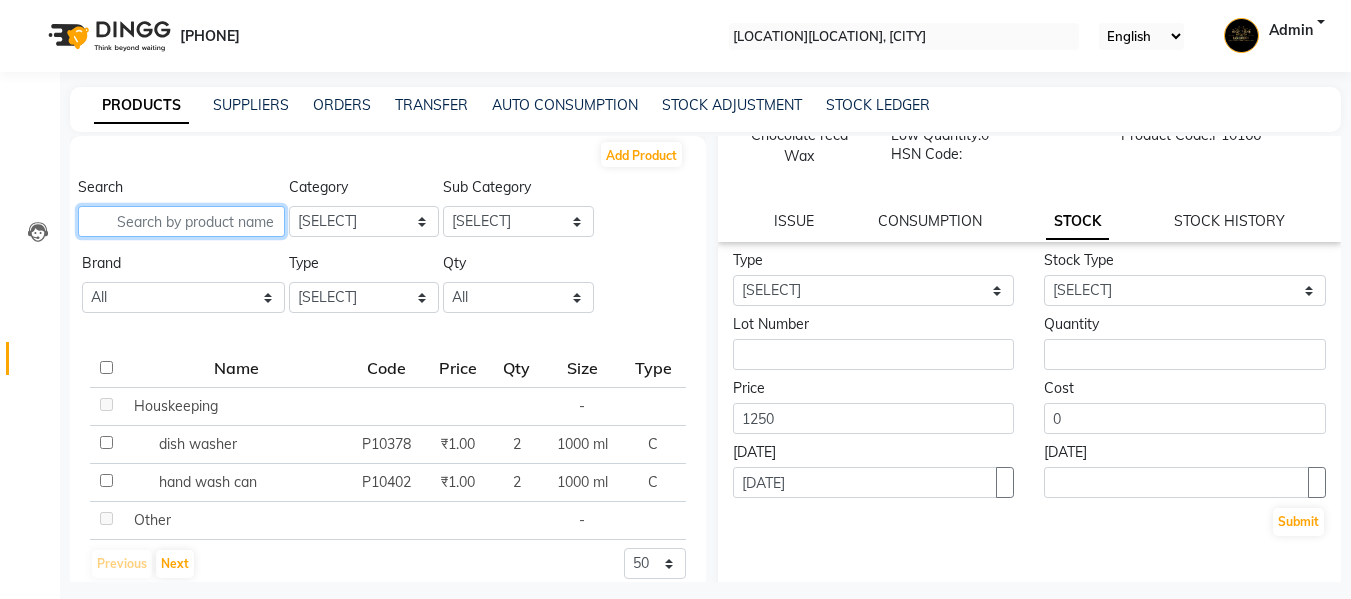 scroll, scrollTop: 189, scrollLeft: 0, axis: vertical 